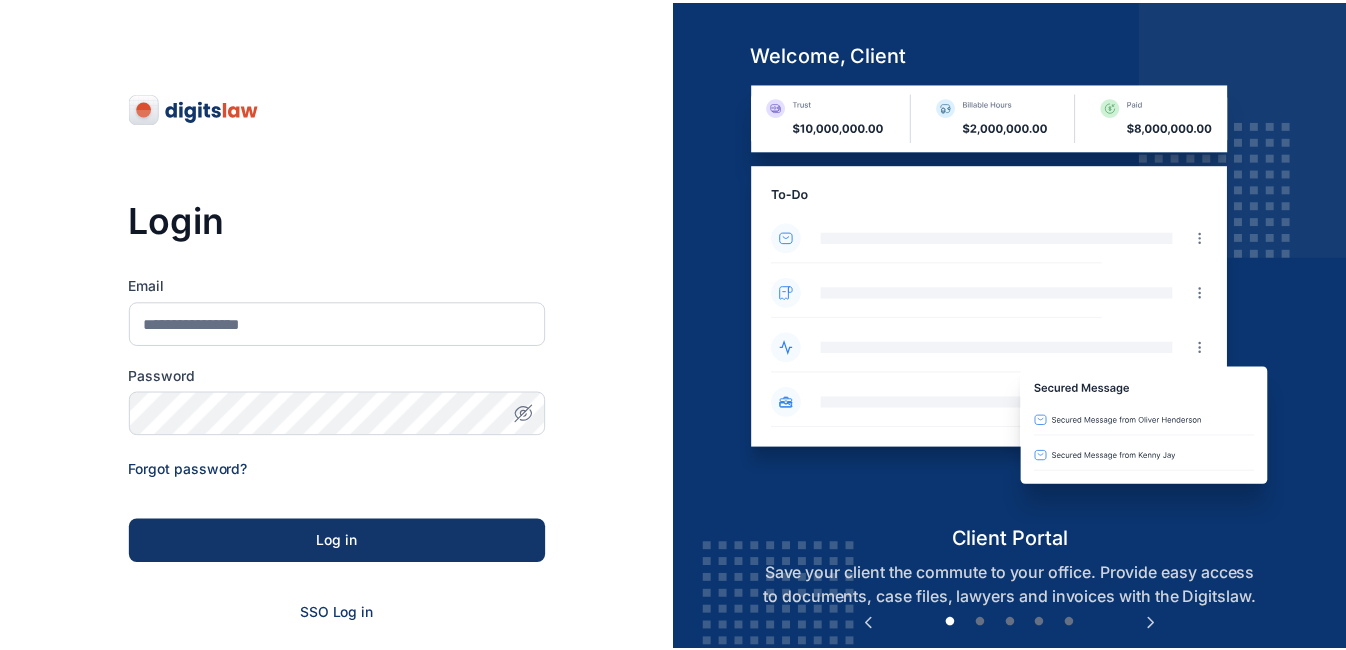 scroll, scrollTop: 0, scrollLeft: 0, axis: both 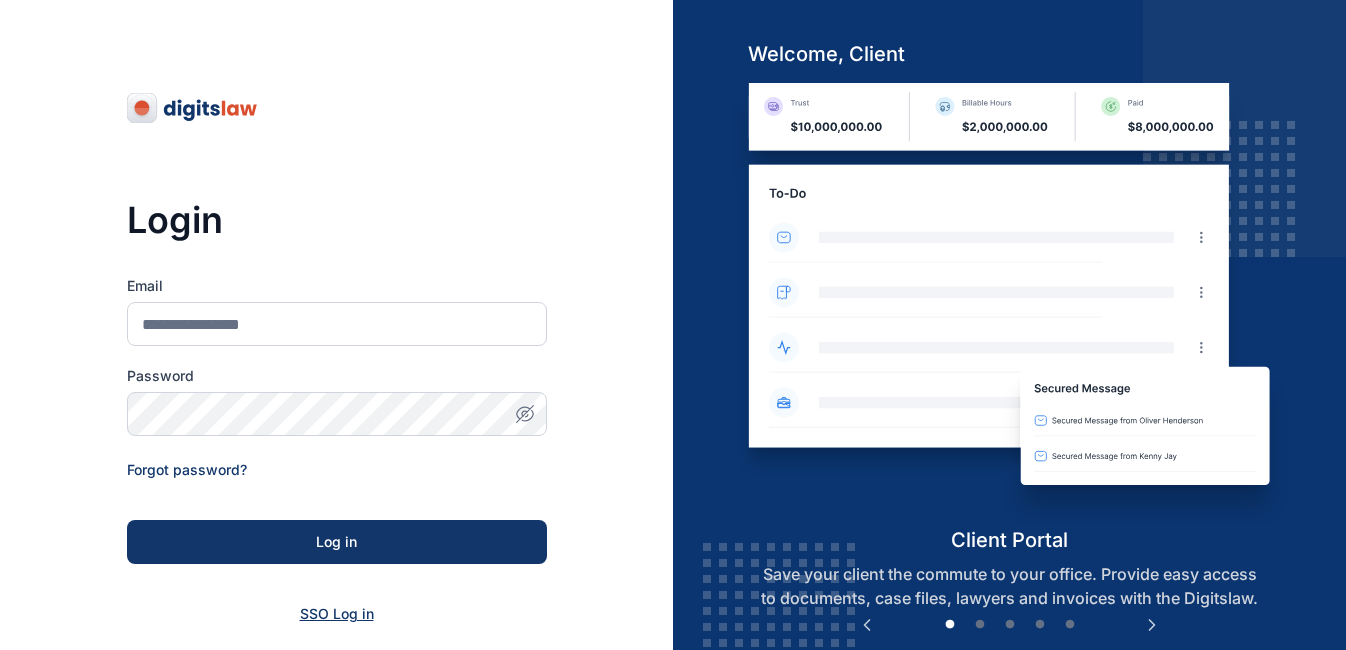click on "SSO Log in" at bounding box center (337, 613) 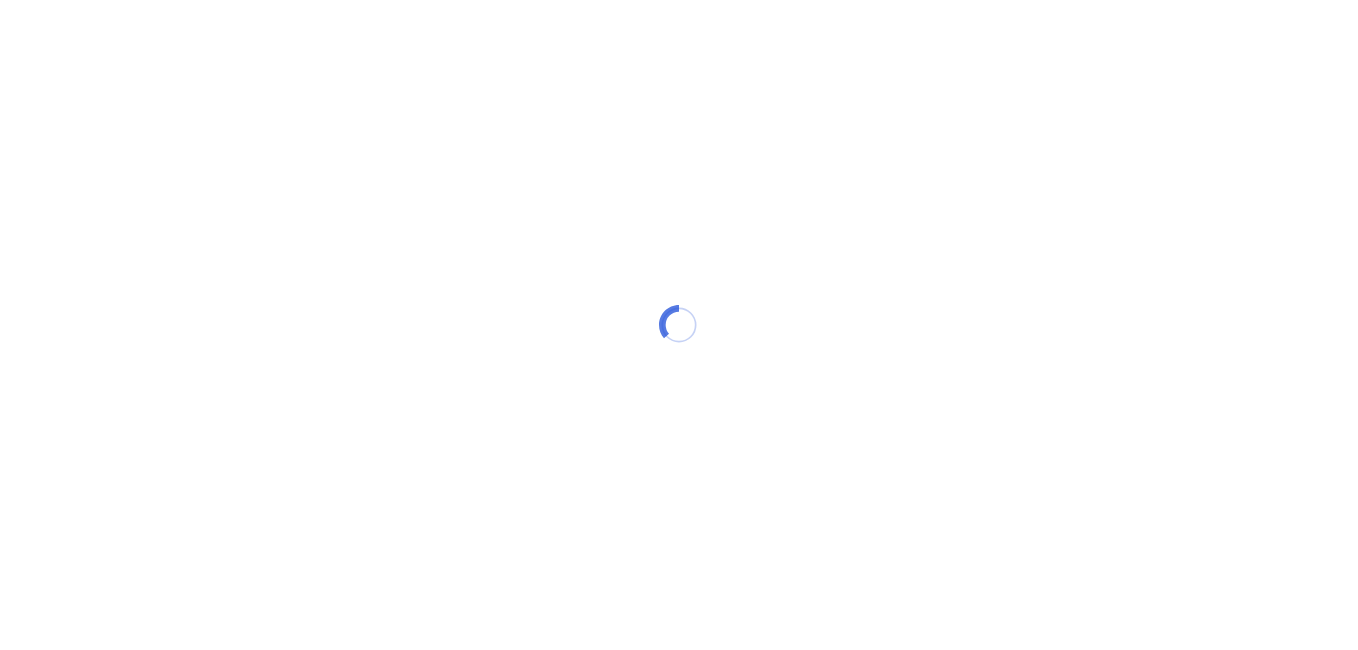 scroll, scrollTop: 0, scrollLeft: 0, axis: both 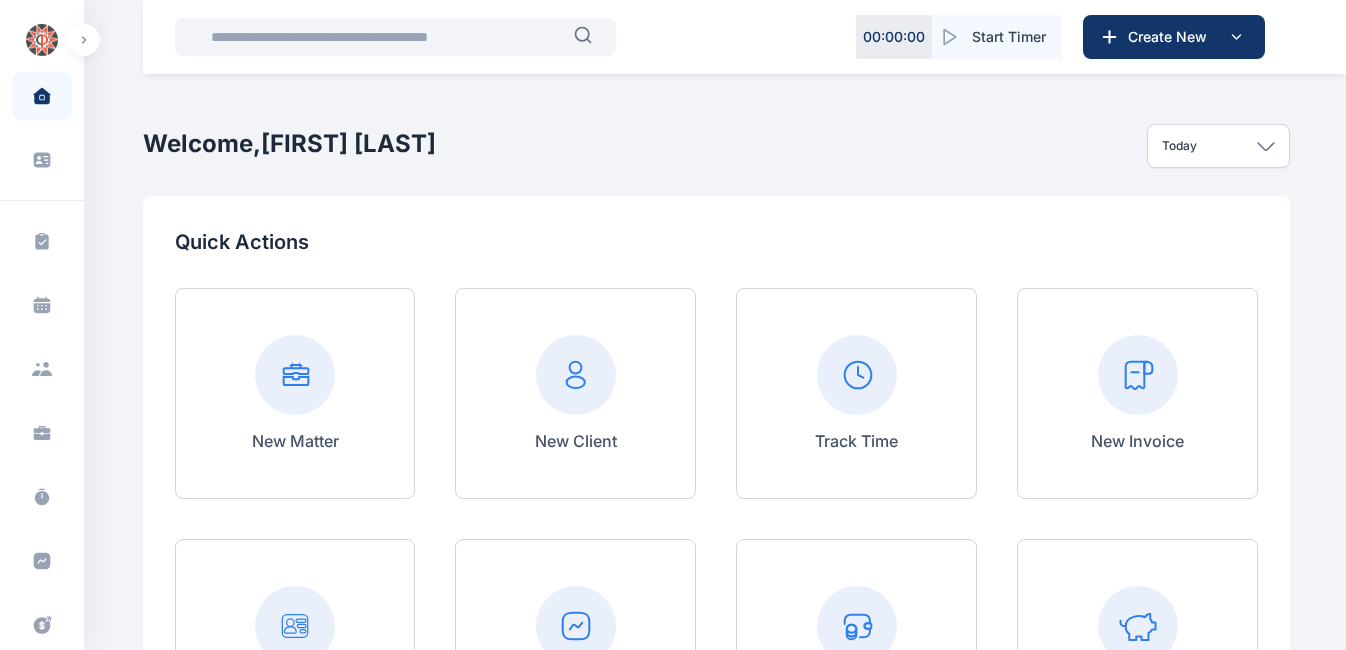 click 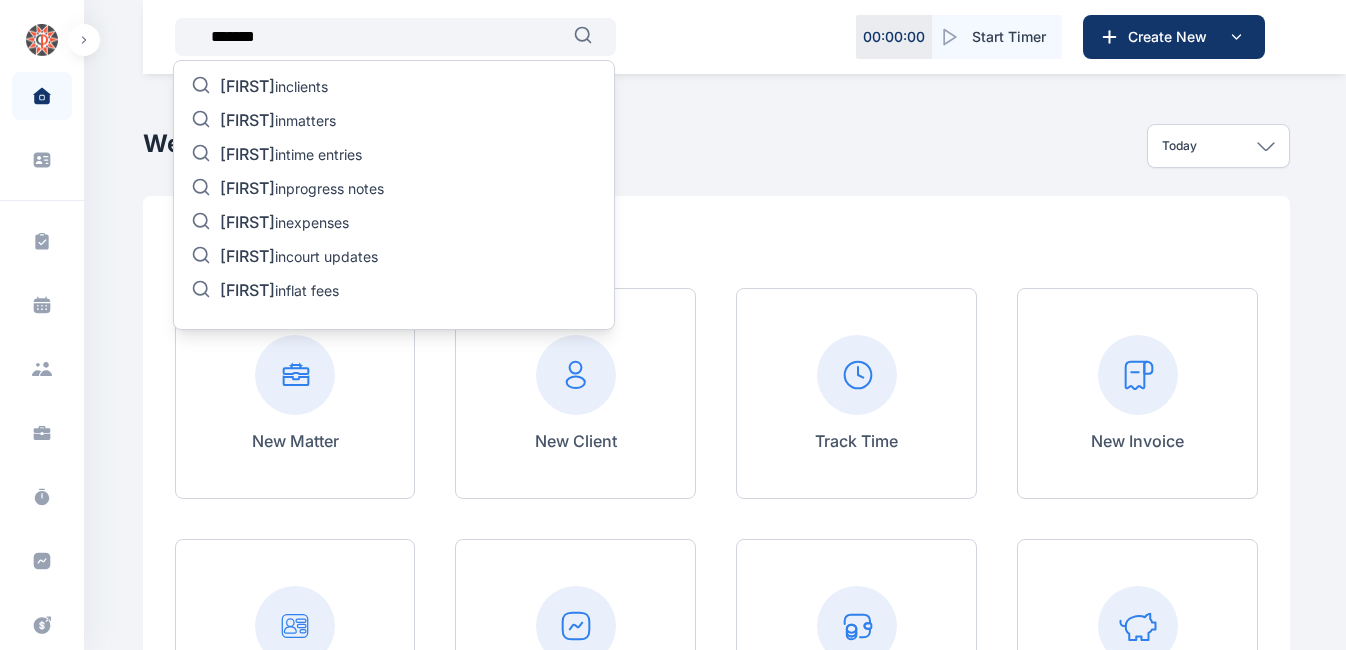 type on "*******" 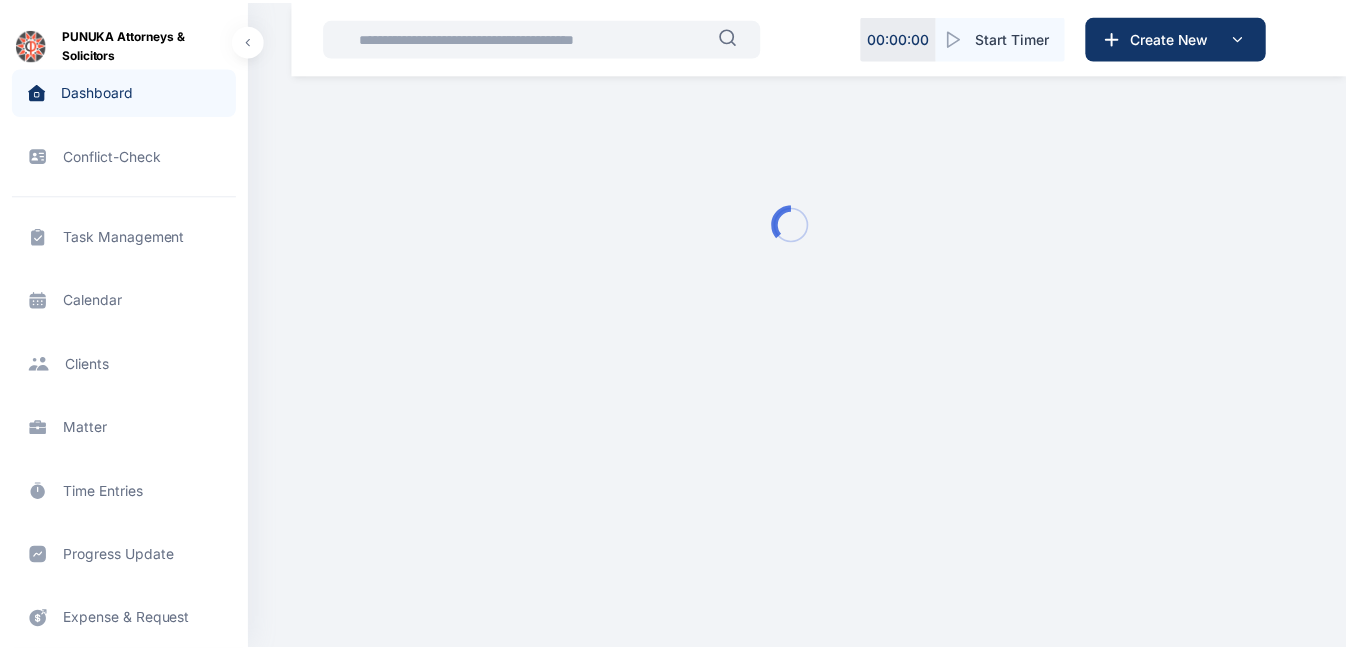 scroll, scrollTop: 12, scrollLeft: 0, axis: vertical 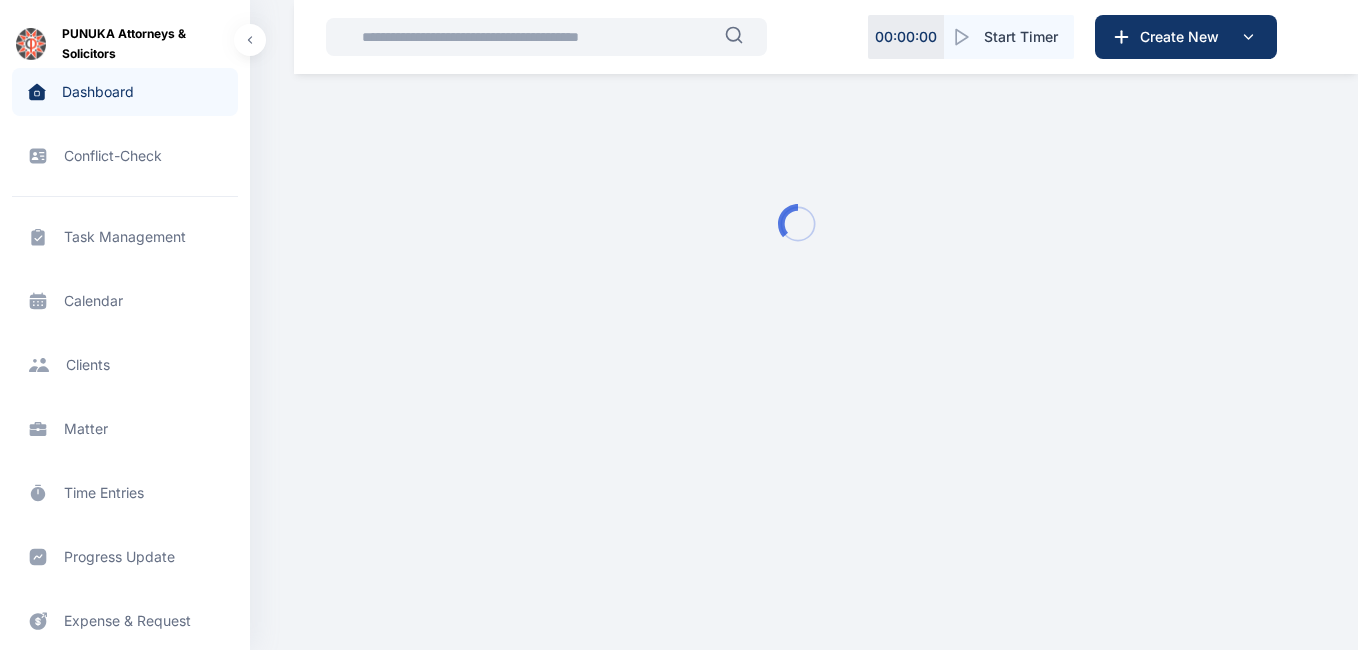 click at bounding box center (537, 37) 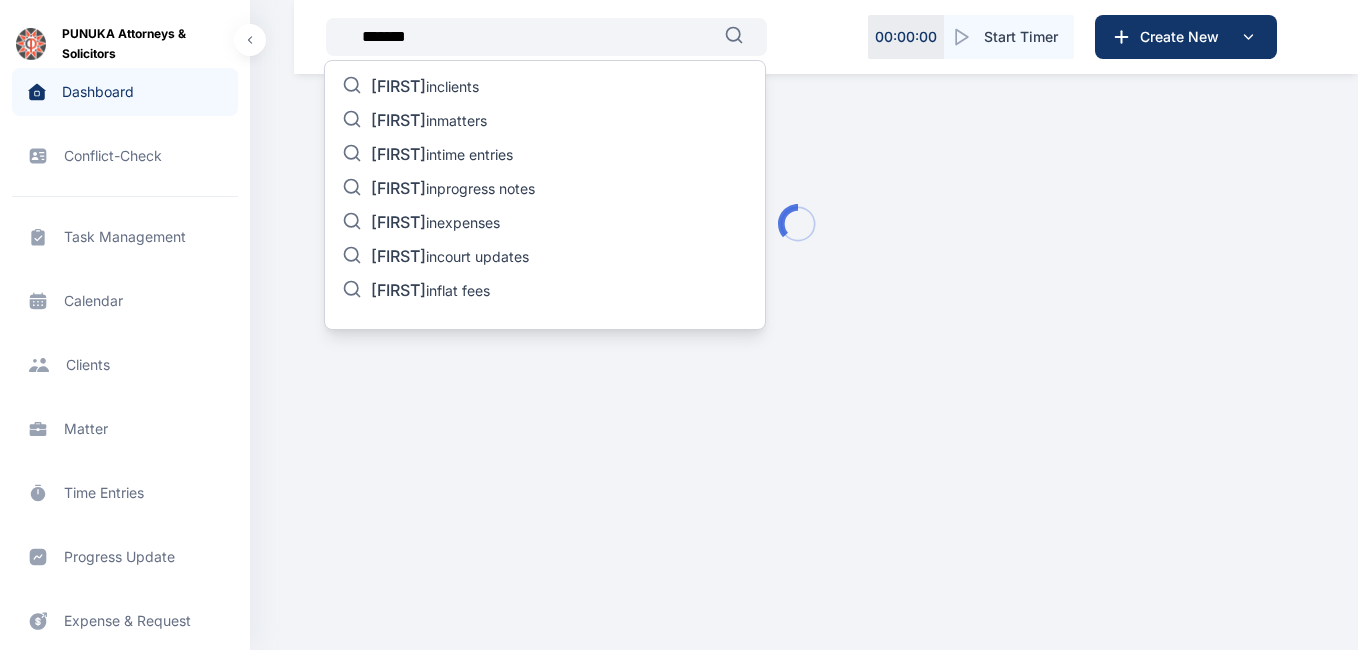type on "*******" 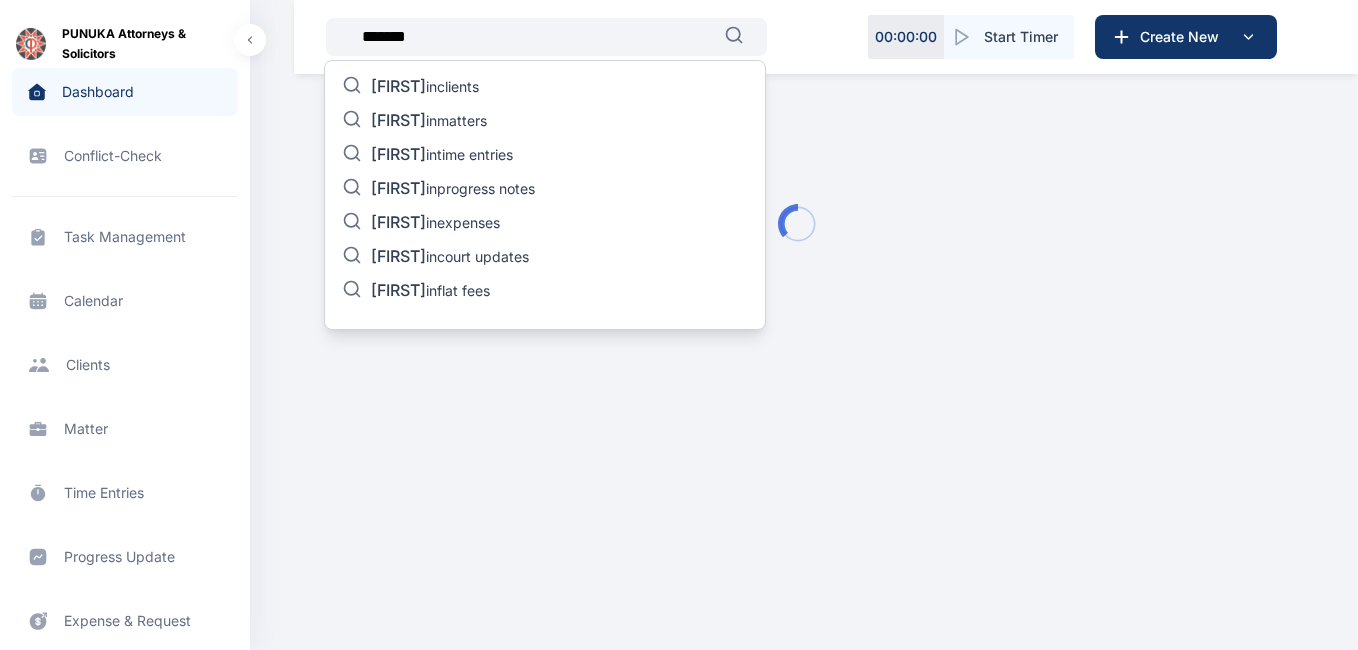 click on "[FIRST]  in  clients [FIRST]  in  matters [FIRST]  in  time entries [FIRST]  in  progress notes [FIRST]  in  expenses [FIRST]  in  court updates [FIRST]  in  flat fees" at bounding box center (545, 195) 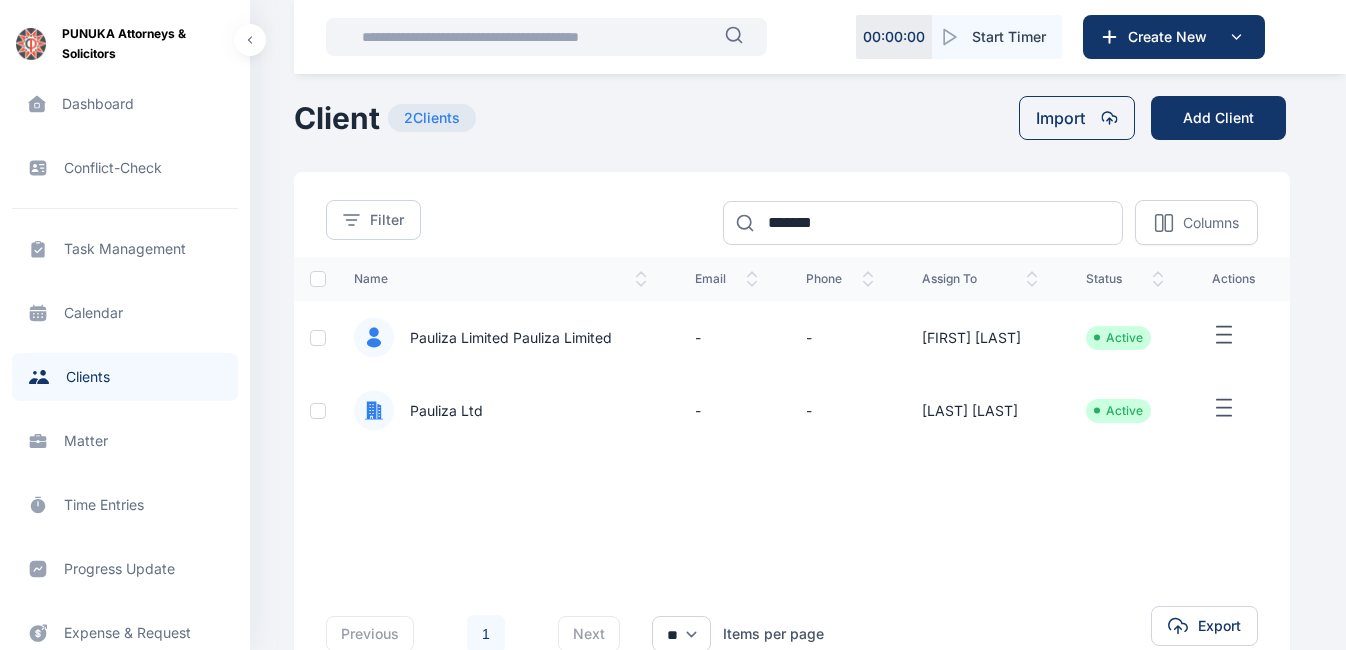 click 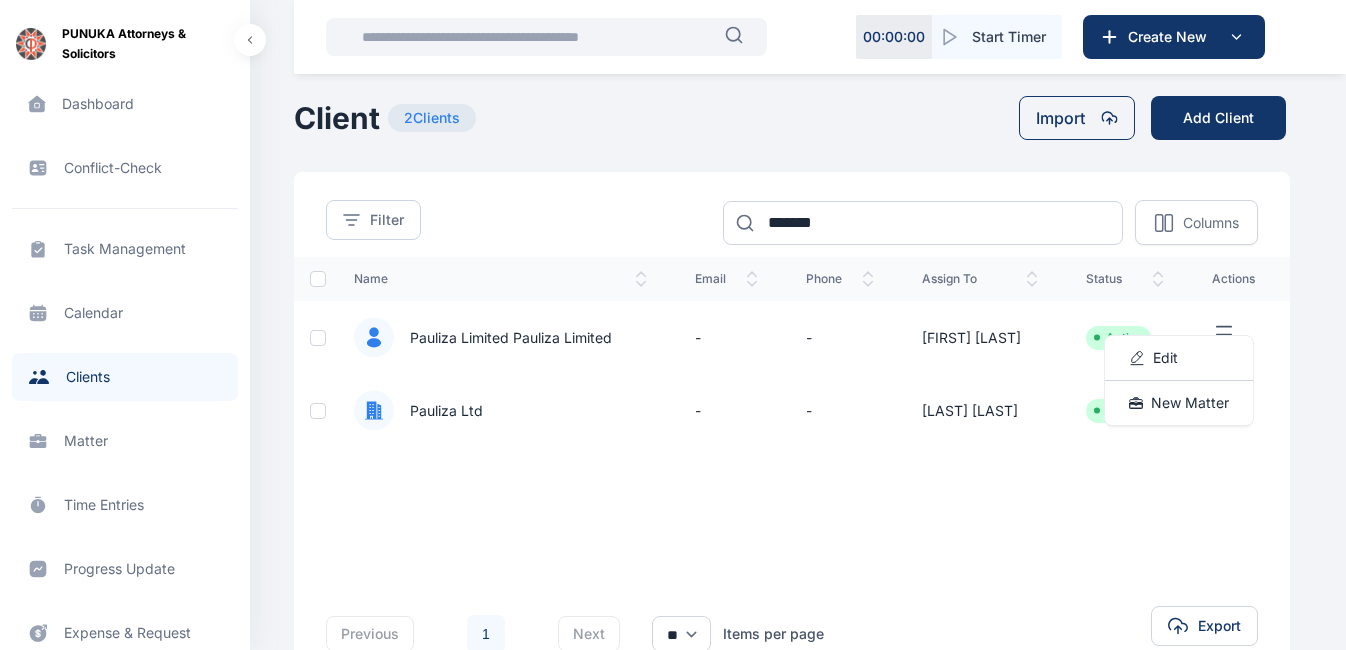 click on "Pauliza Limited Pauliza Limited" at bounding box center (503, 338) 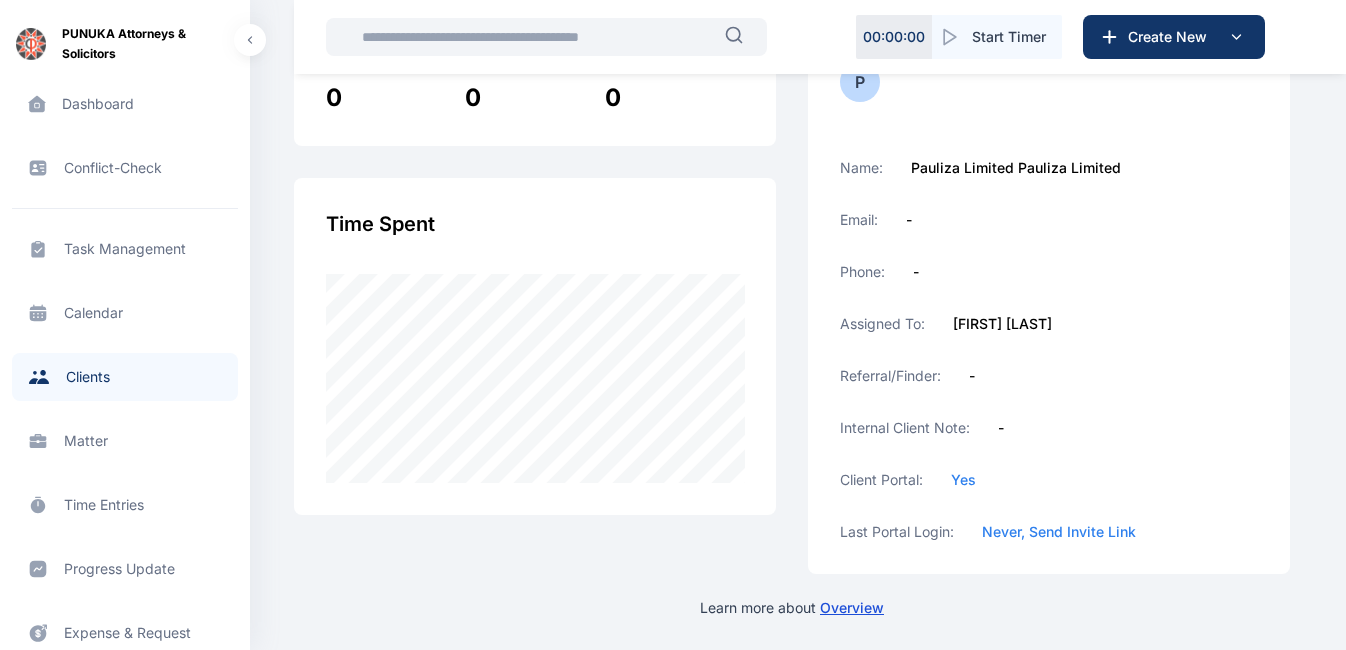 scroll, scrollTop: 0, scrollLeft: 0, axis: both 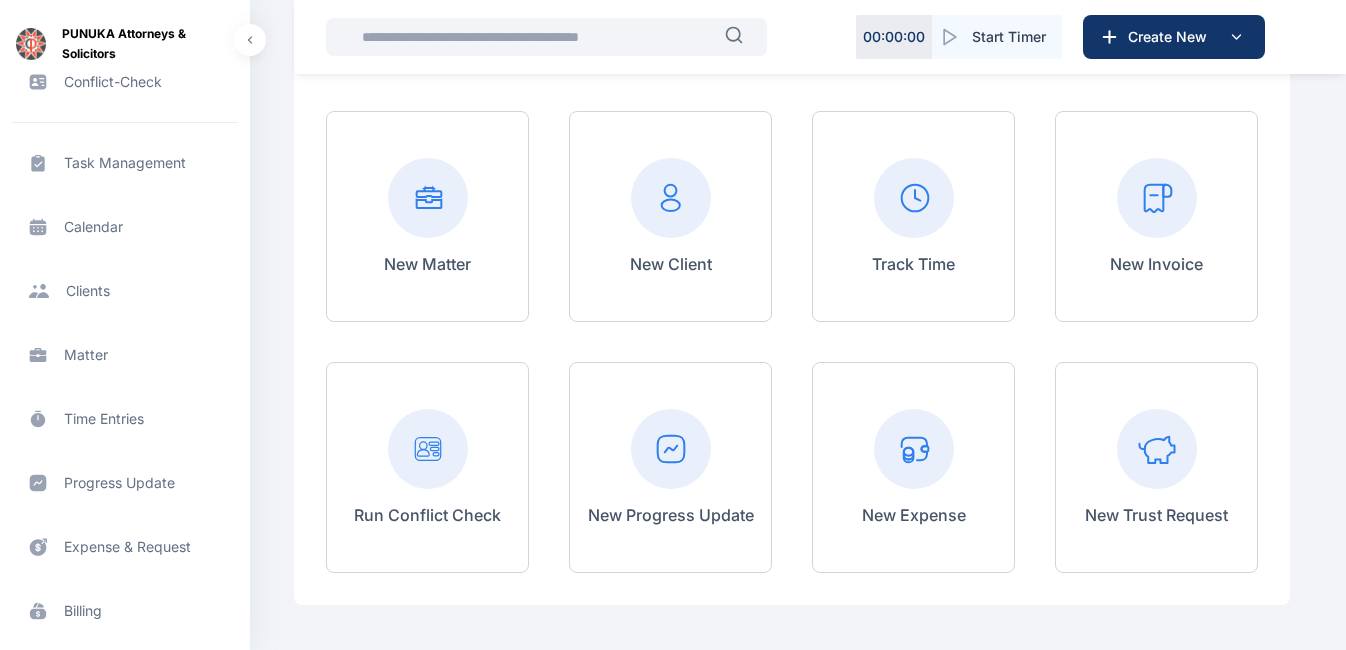 click 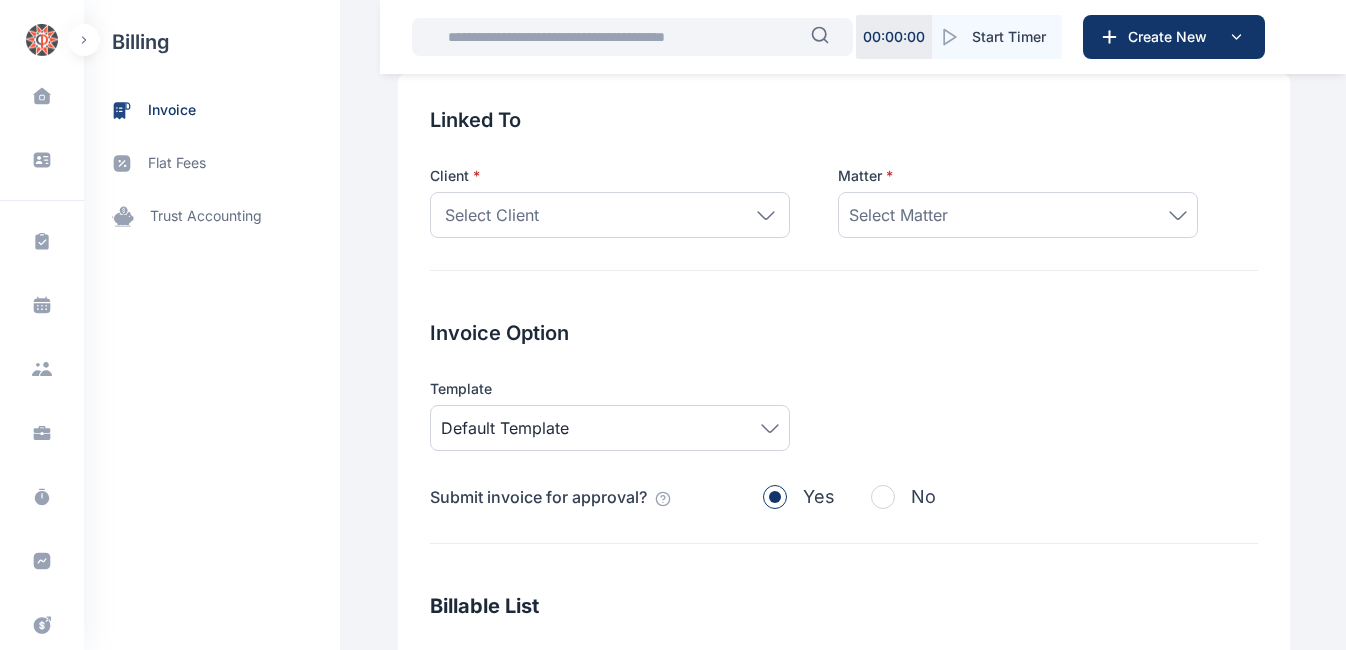 scroll, scrollTop: 103, scrollLeft: 0, axis: vertical 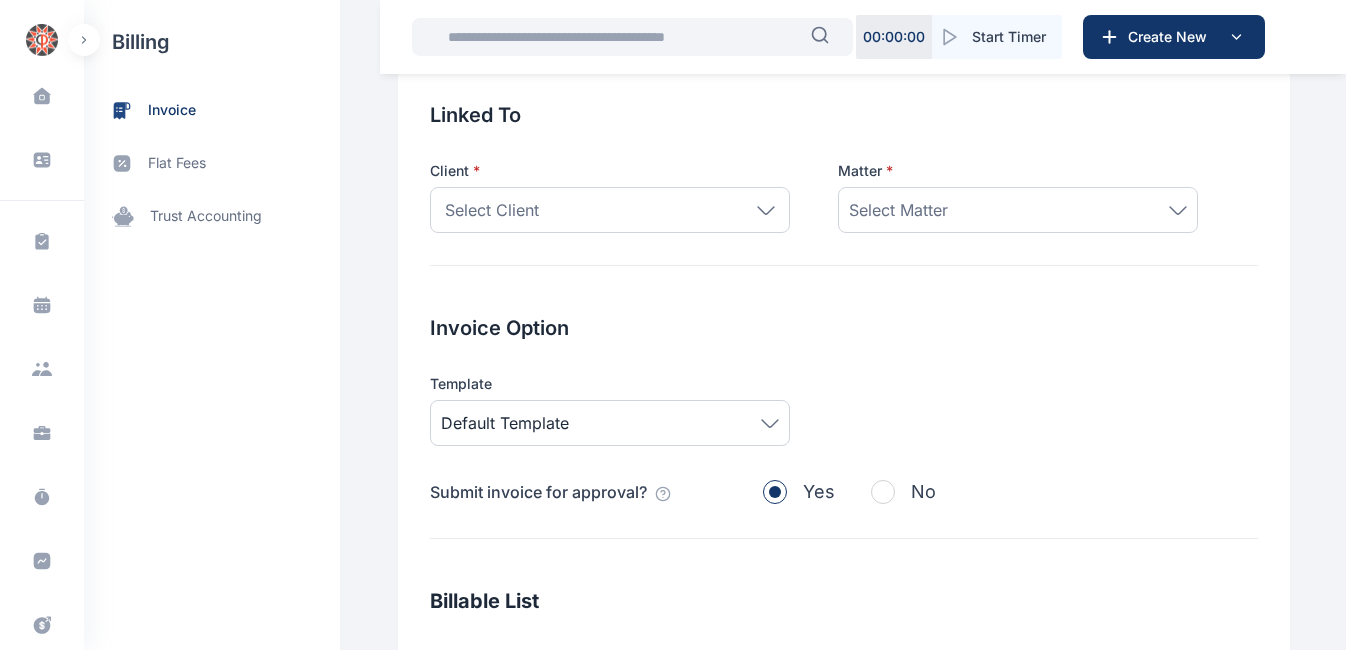 click on "Select Client" at bounding box center [610, 210] 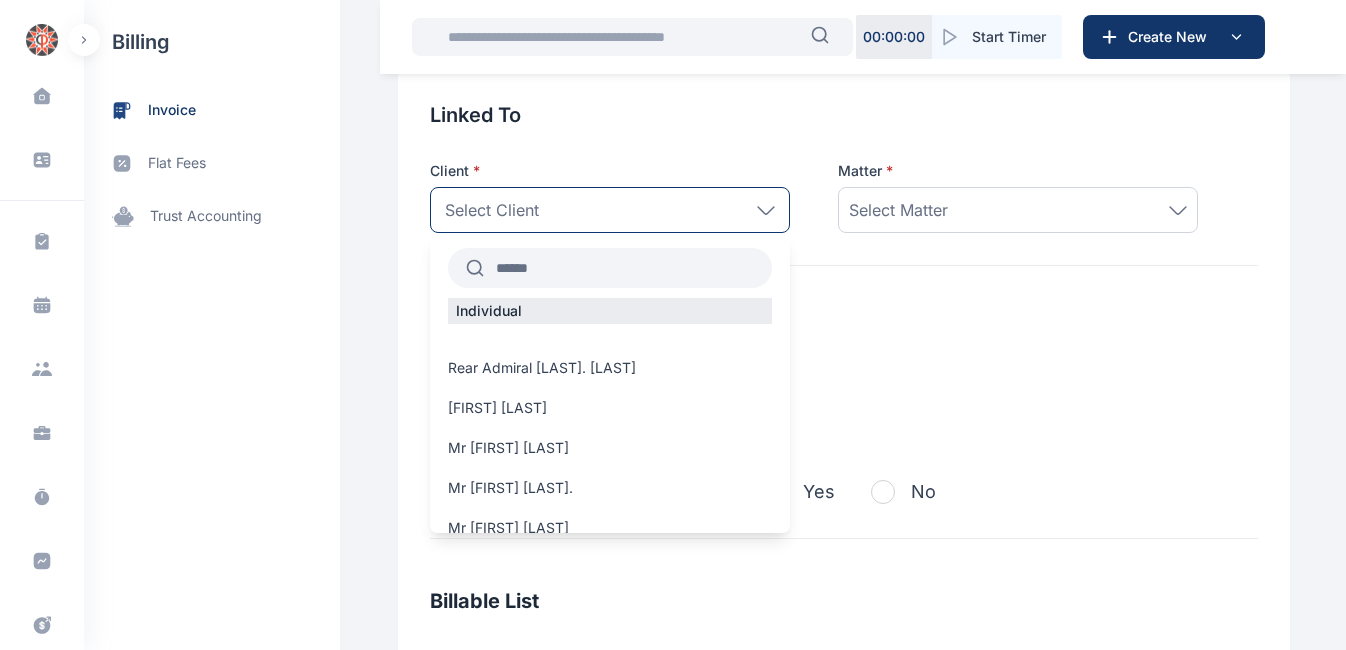 click at bounding box center [628, 268] 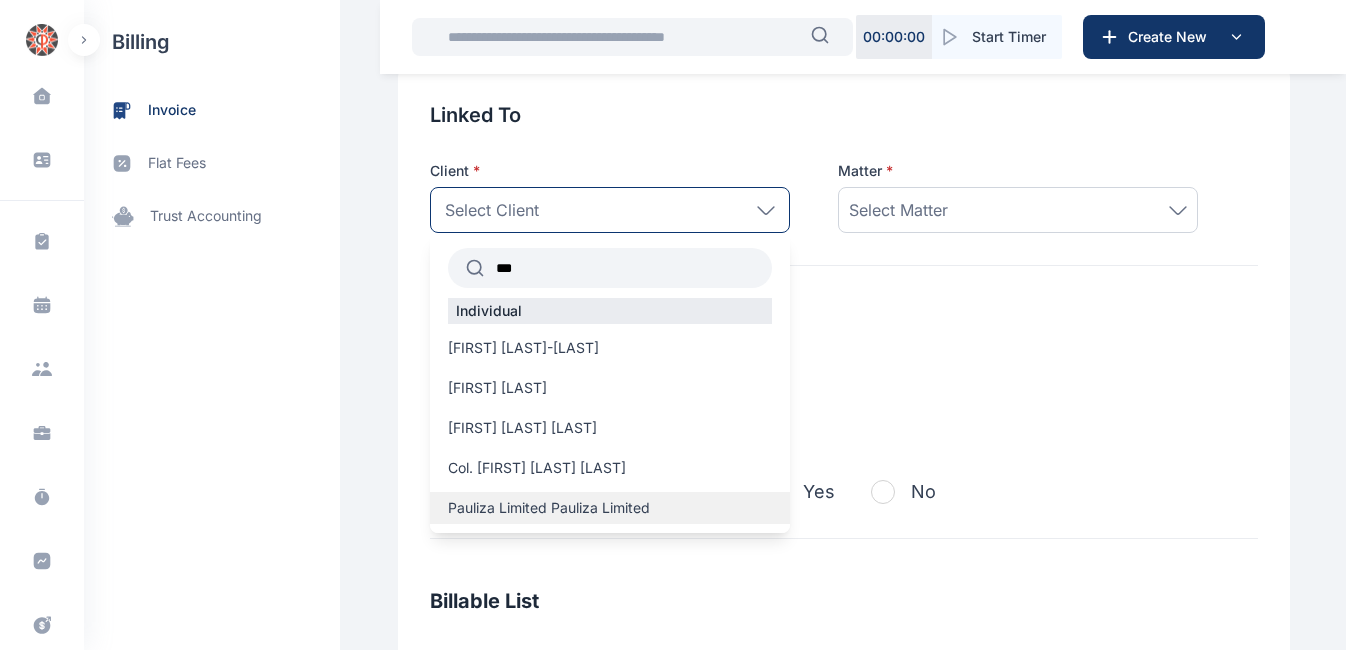 click on "Pauliza Limited Pauliza Limited" at bounding box center (549, 508) 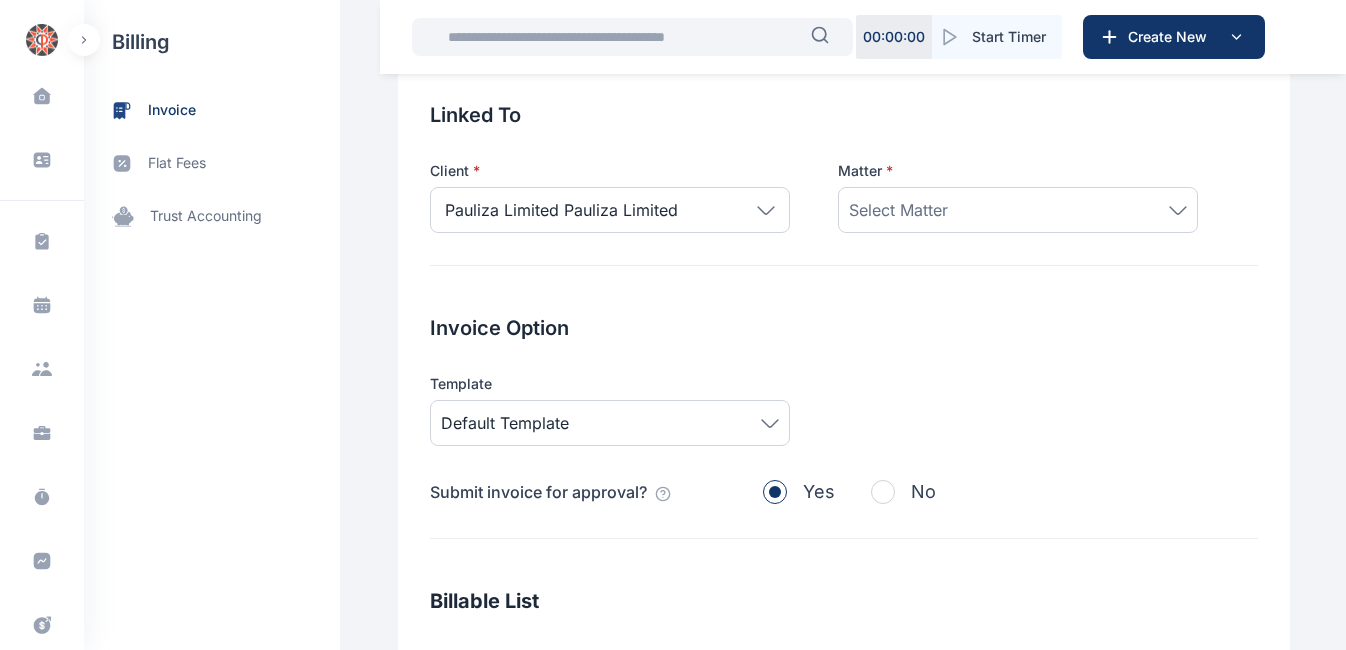click 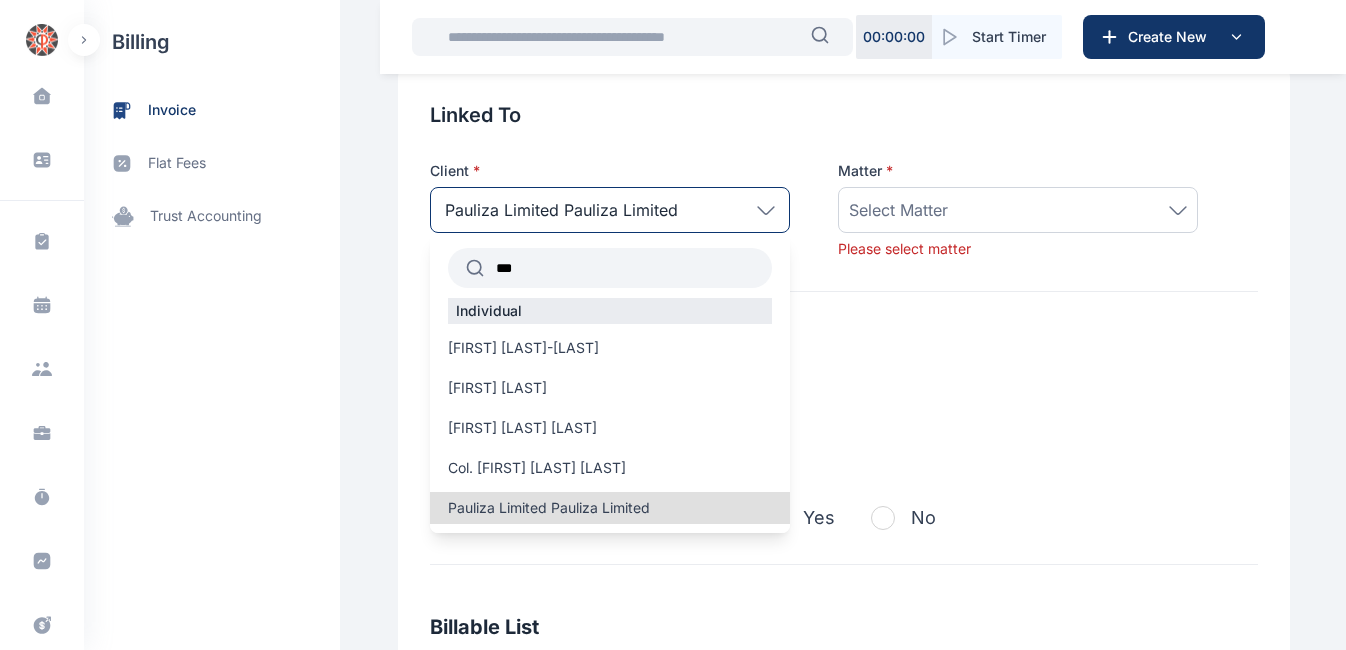 click on "***" at bounding box center (628, 268) 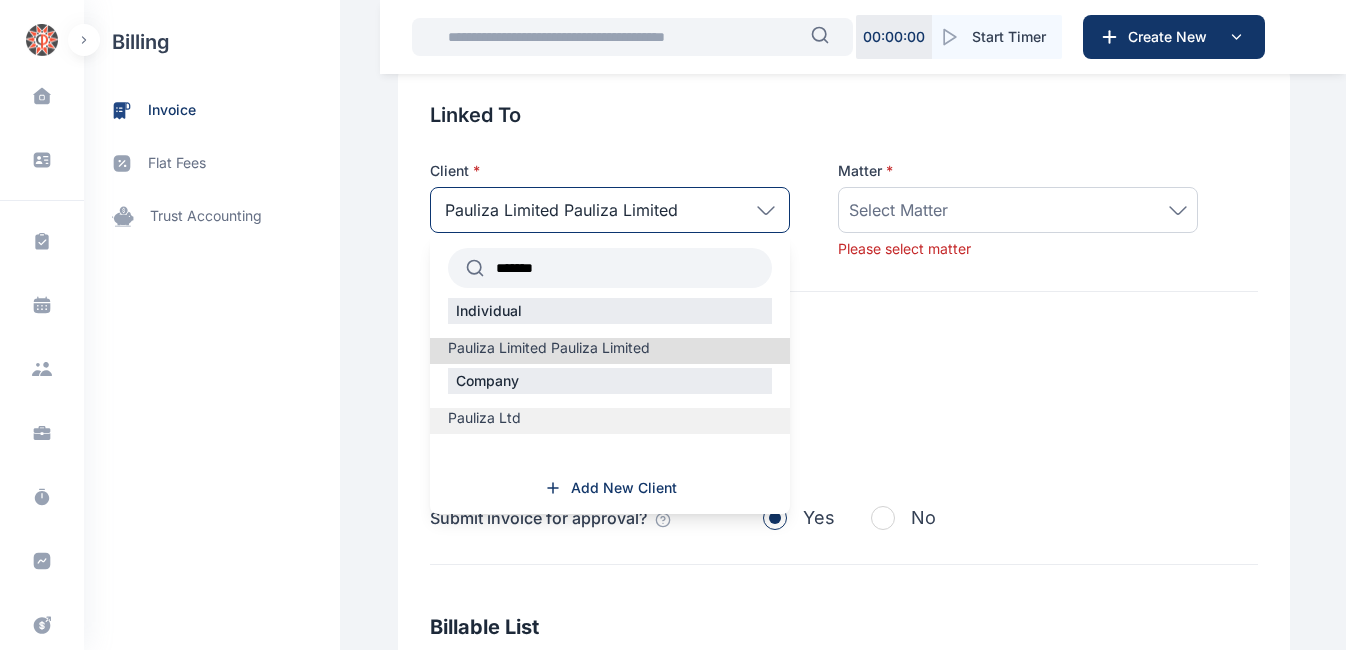 type on "*******" 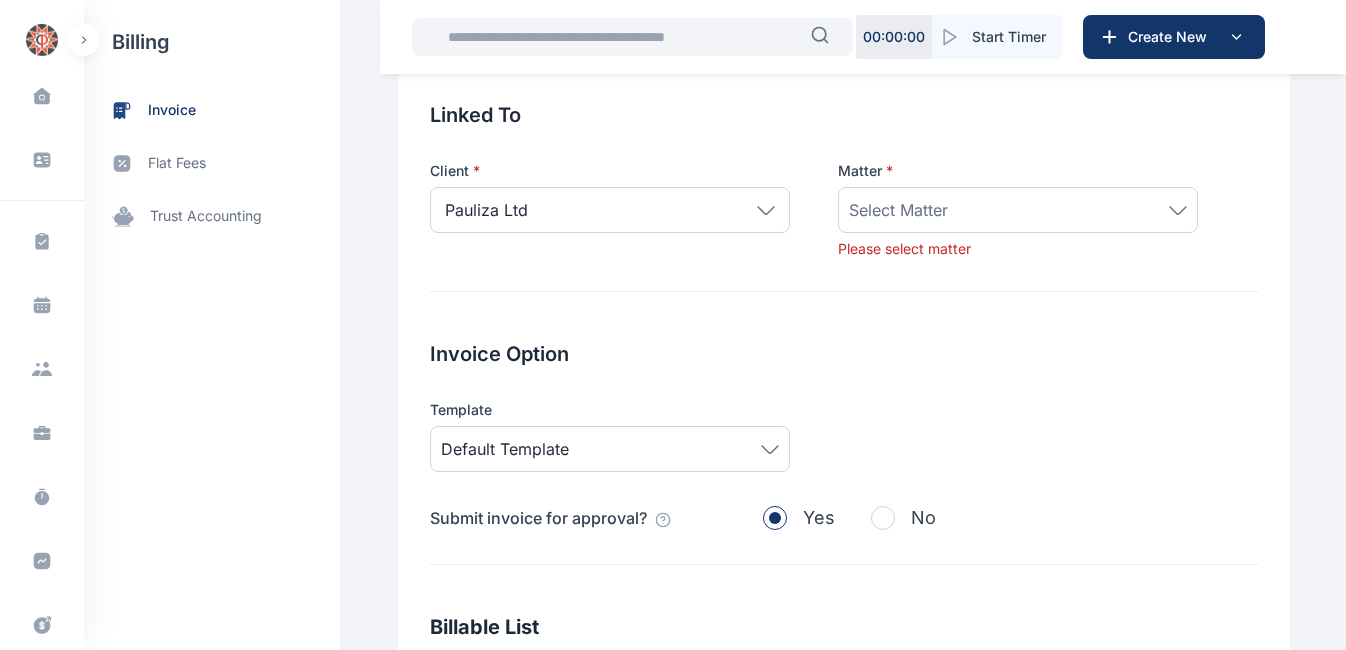 click on "Select Matter" at bounding box center (1018, 210) 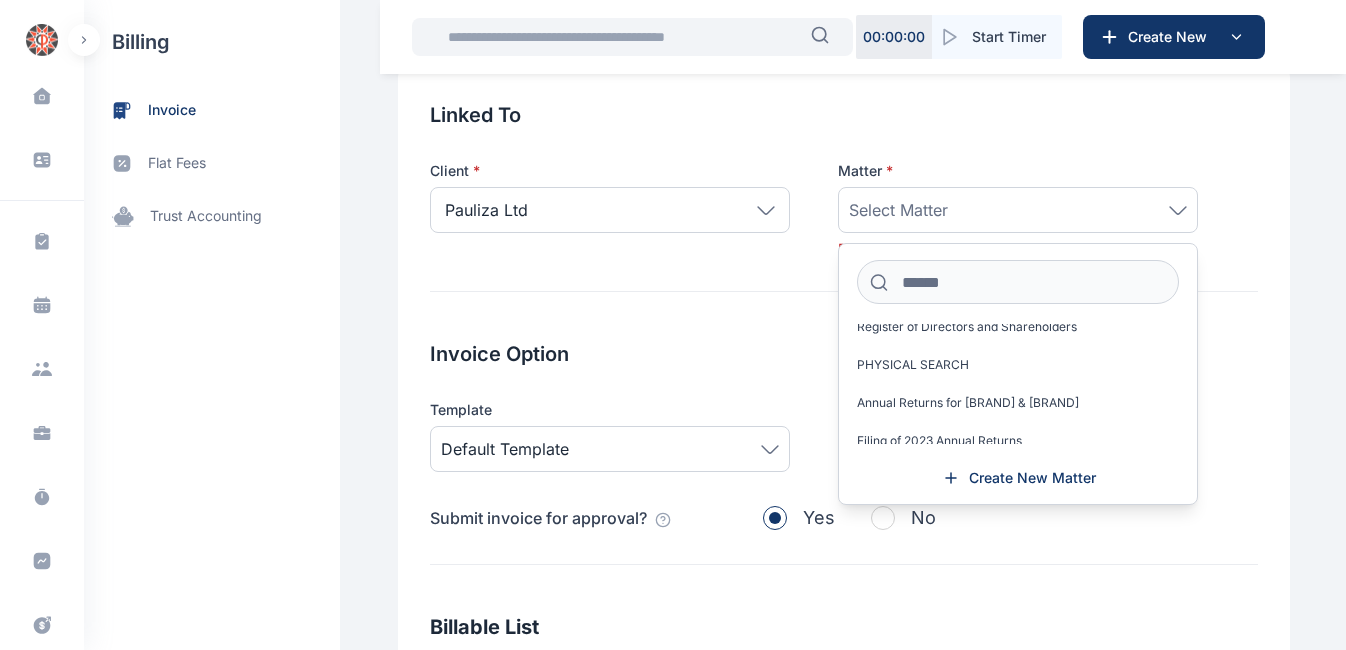 scroll, scrollTop: 336, scrollLeft: 0, axis: vertical 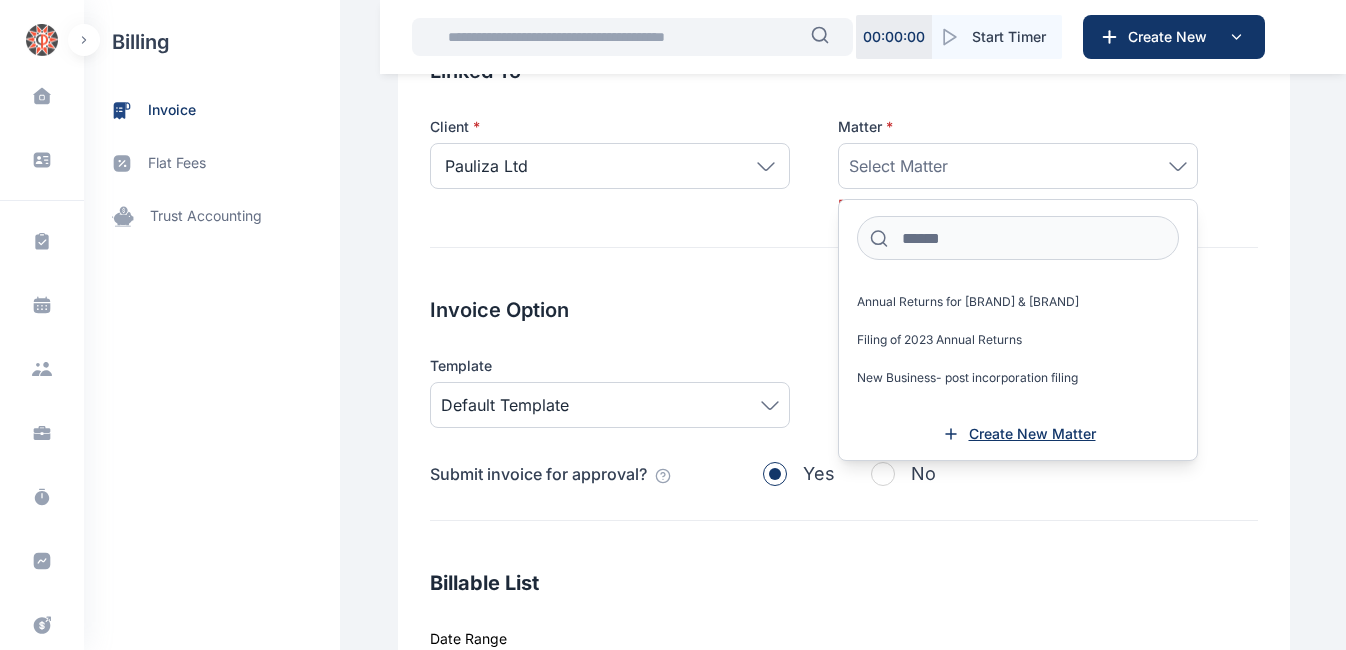 click on "Create New Matter" at bounding box center (1032, 434) 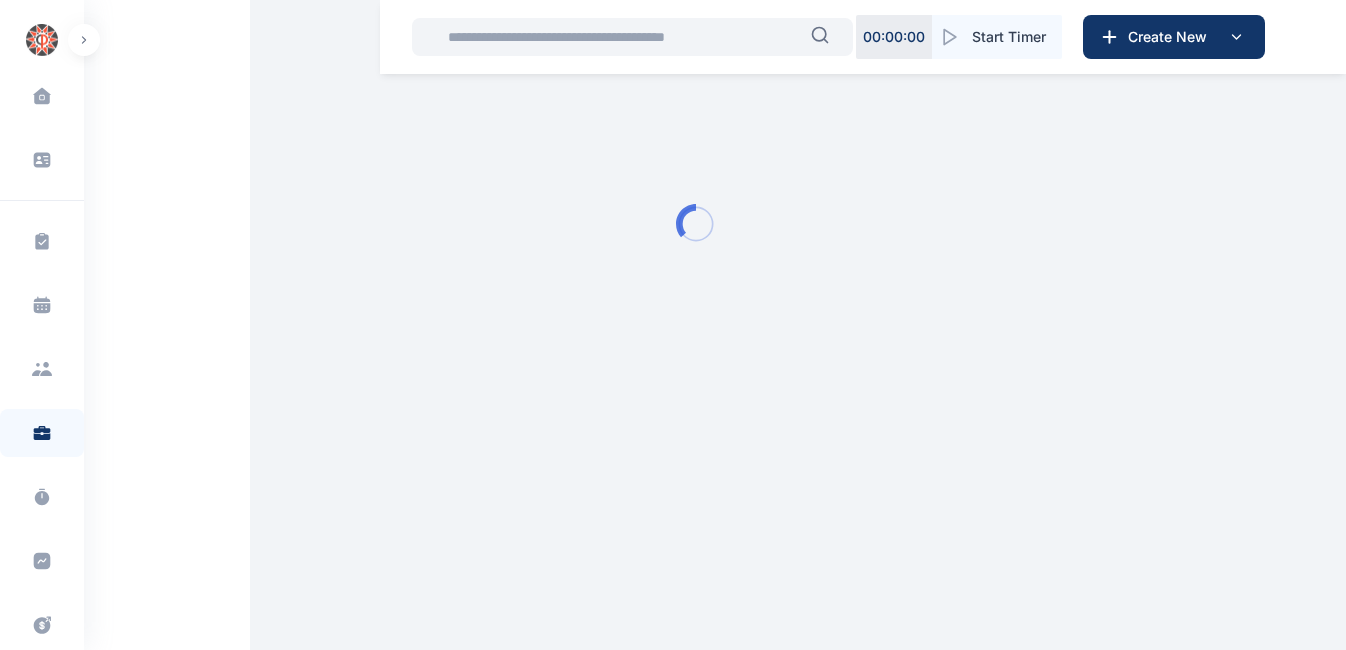 scroll, scrollTop: 0, scrollLeft: 0, axis: both 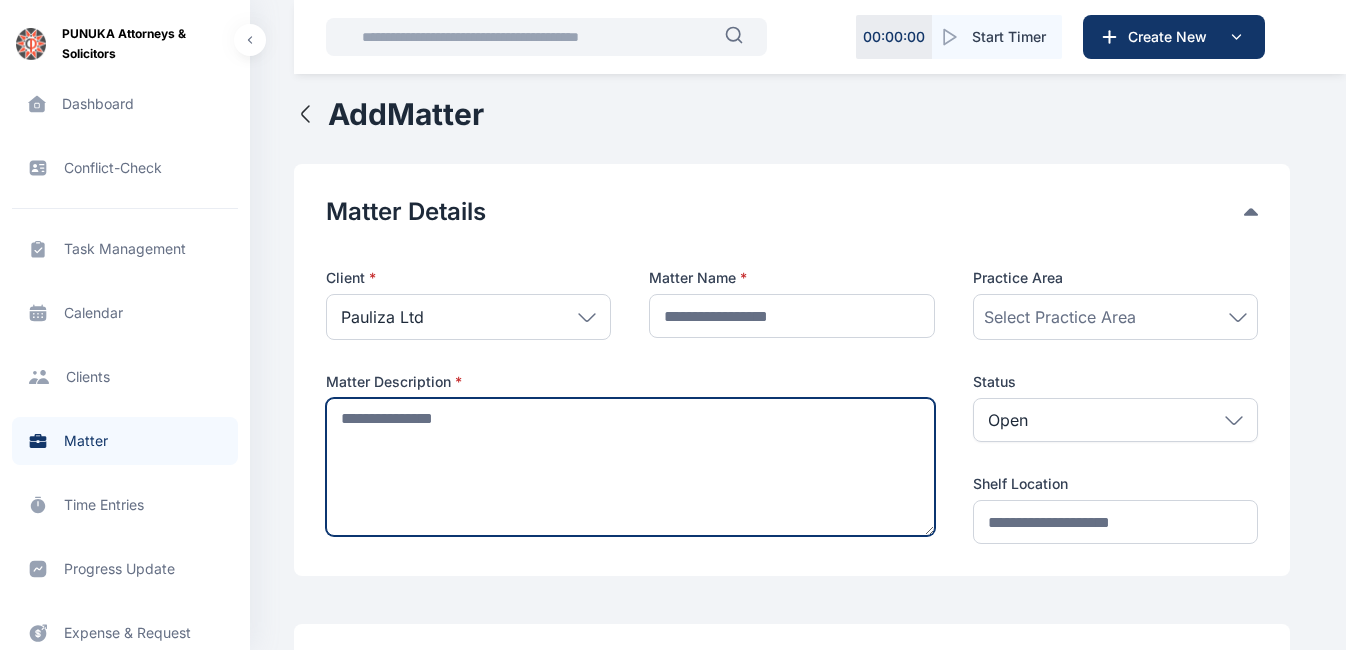 click at bounding box center [630, 467] 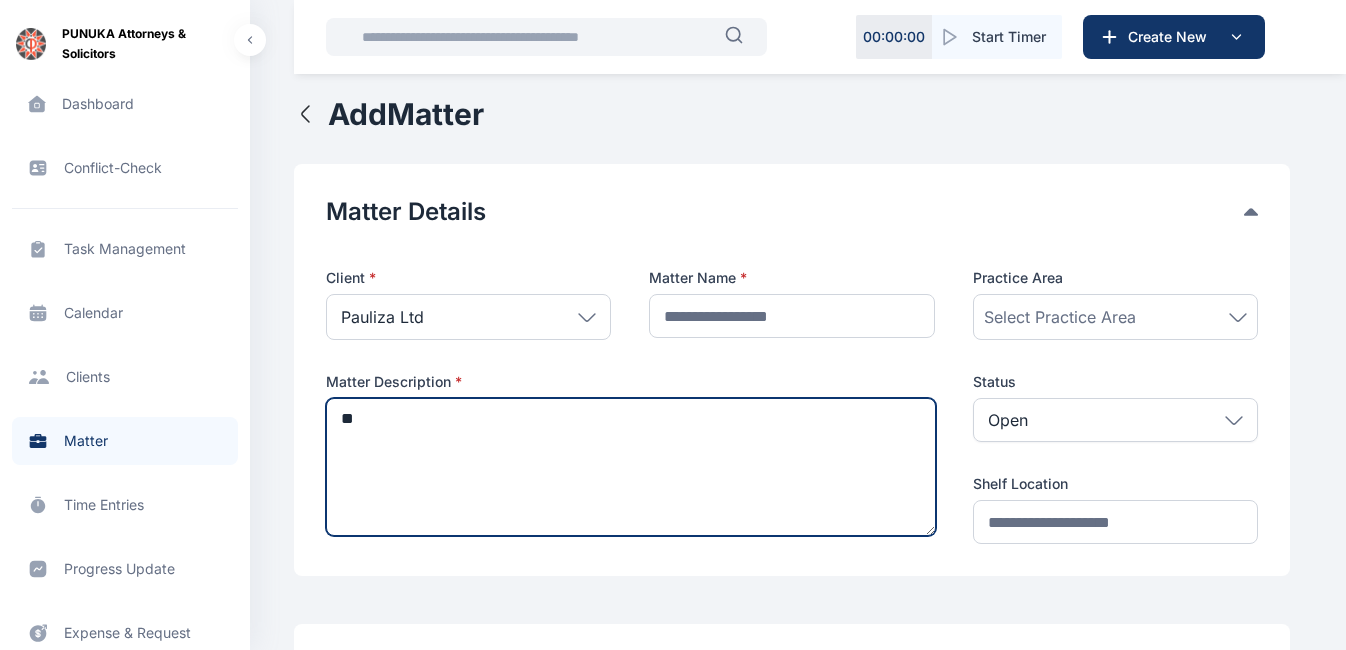 type on "*" 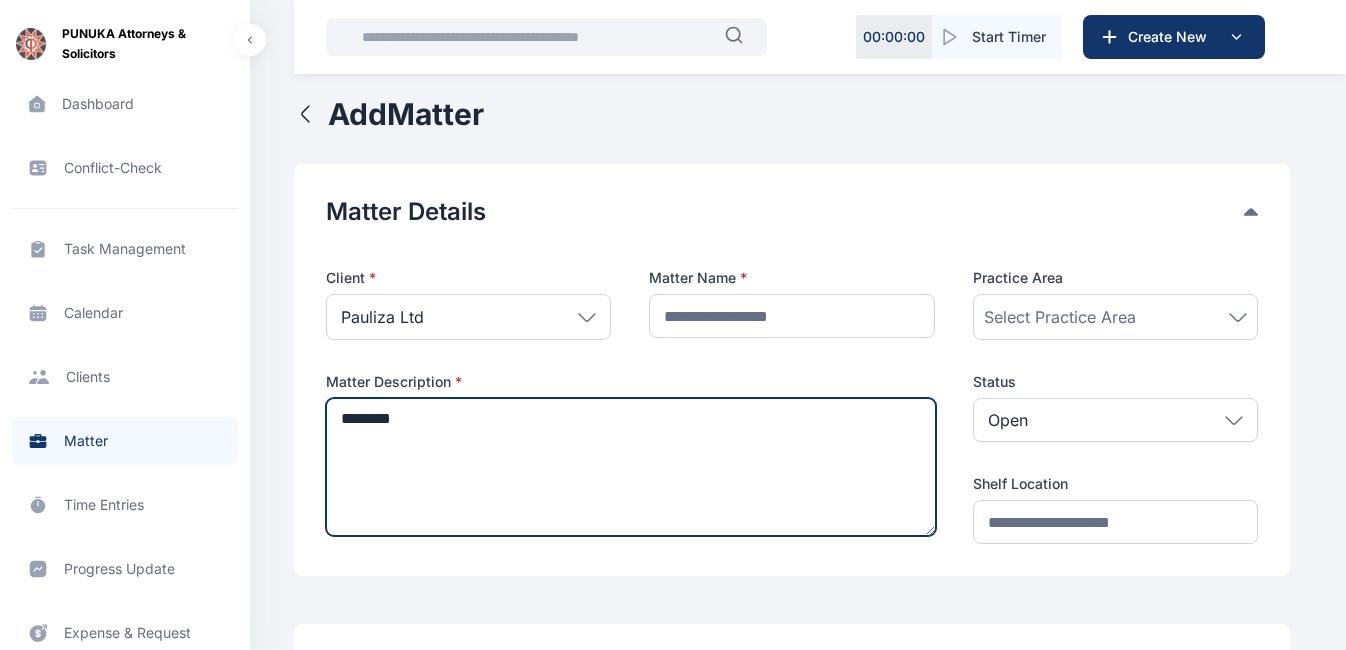type on "*********" 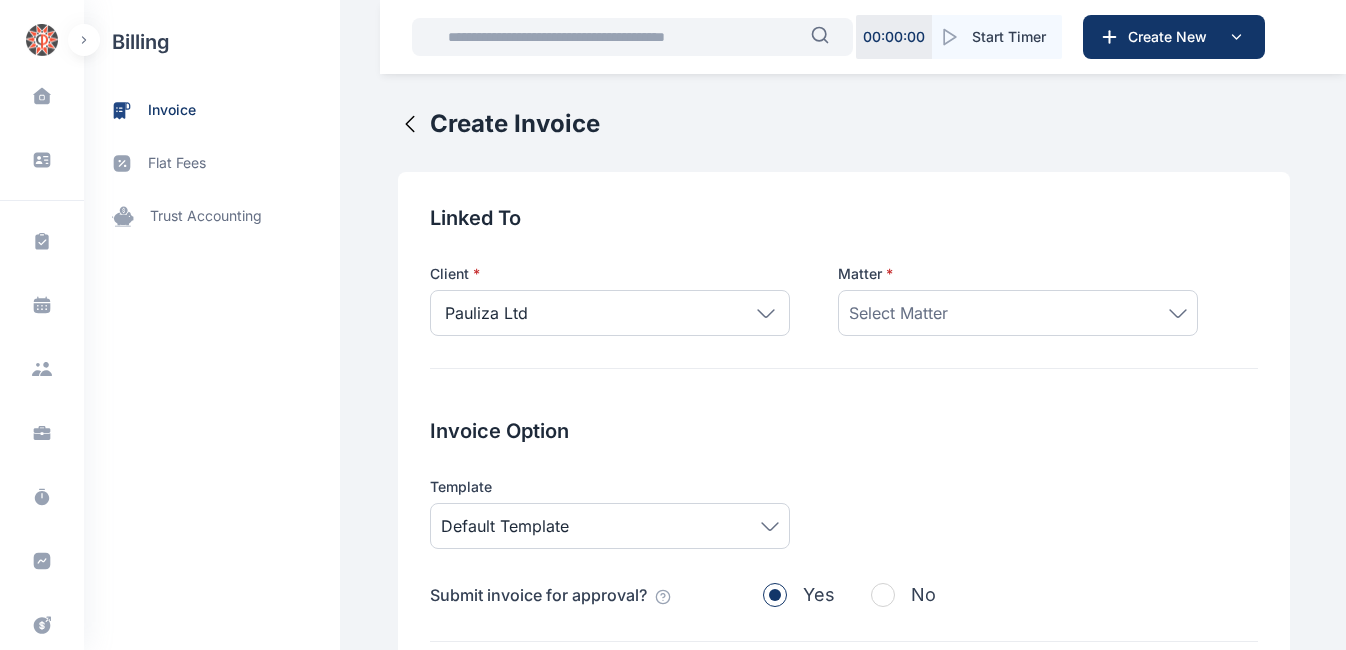scroll, scrollTop: 0, scrollLeft: 0, axis: both 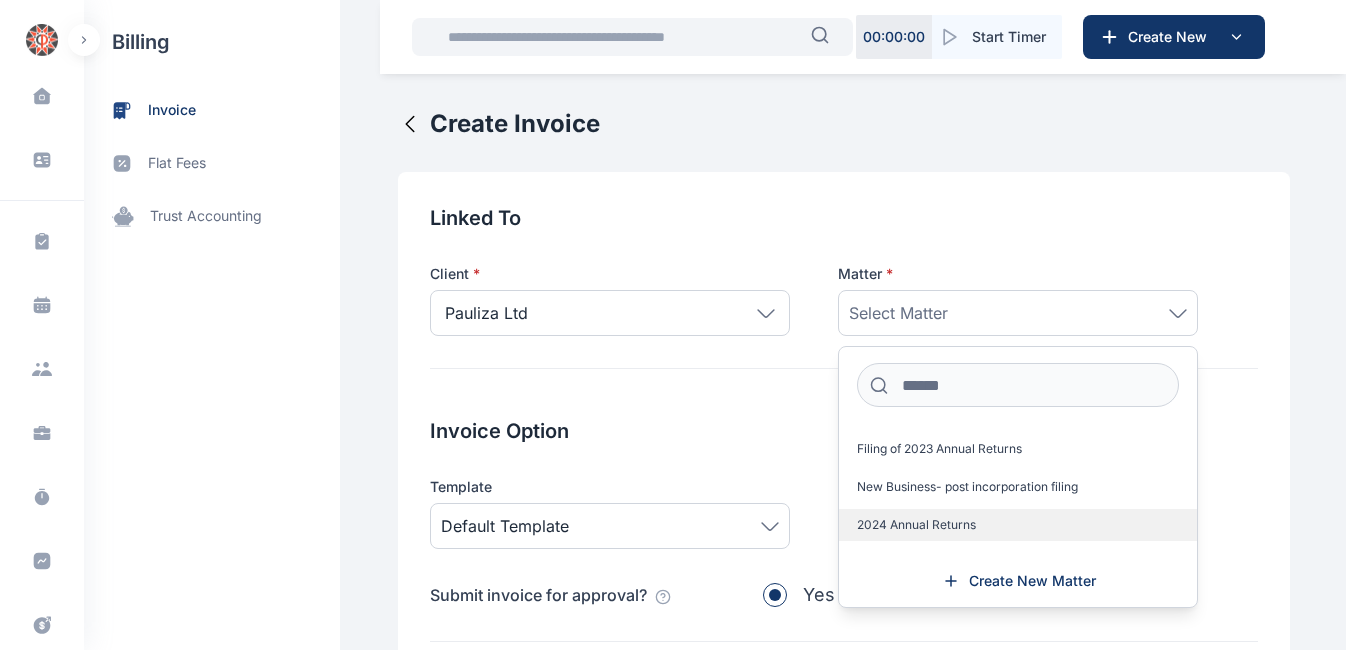 click on "2024 Annual Returns" at bounding box center (916, 525) 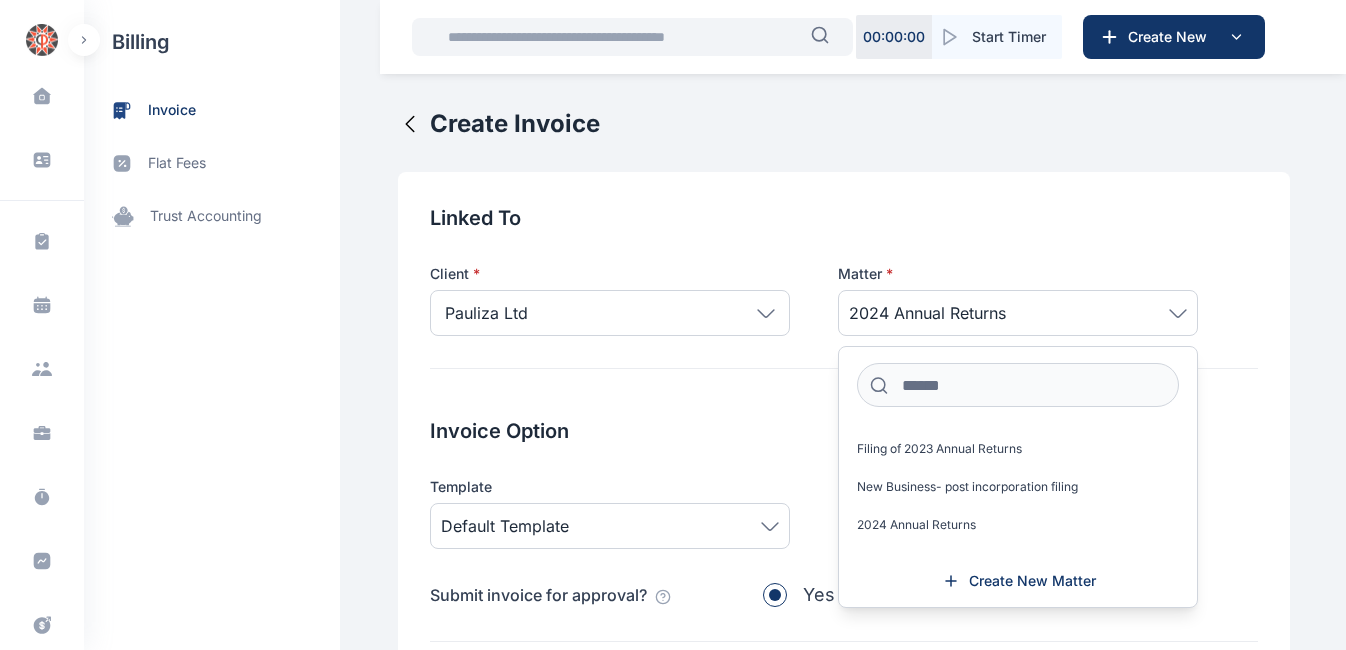 click on "Template" at bounding box center (610, 487) 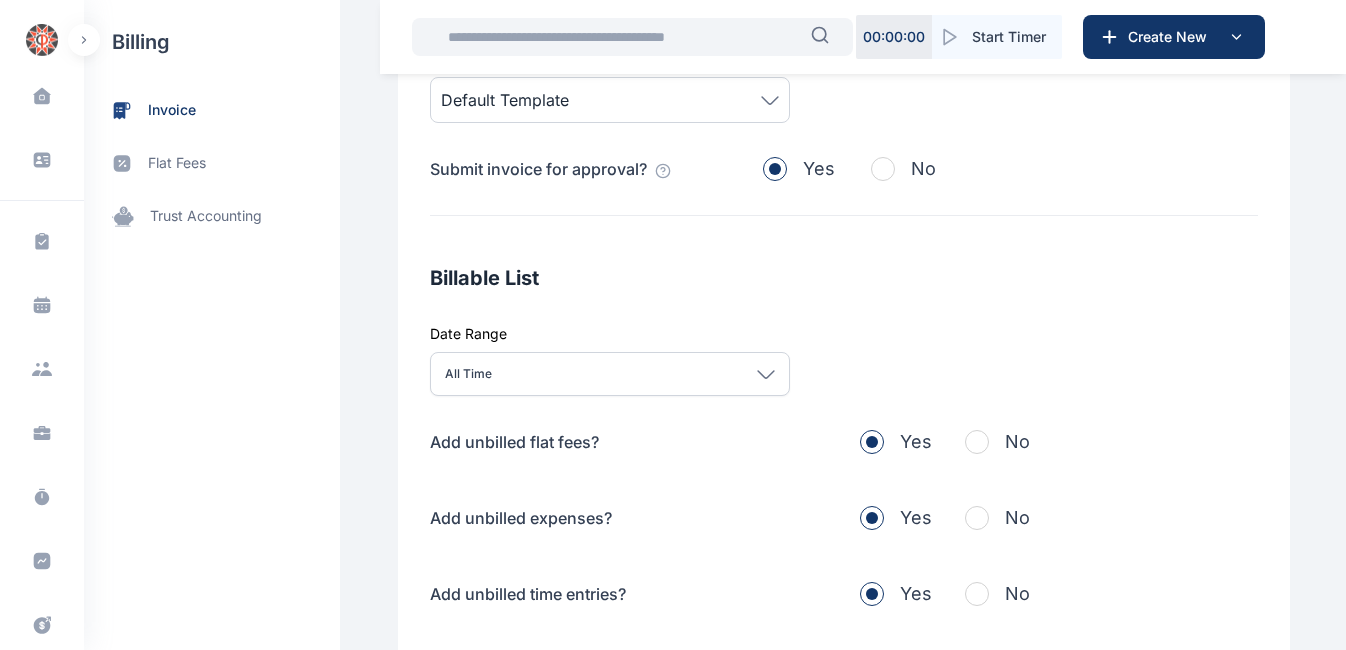 scroll, scrollTop: 427, scrollLeft: 0, axis: vertical 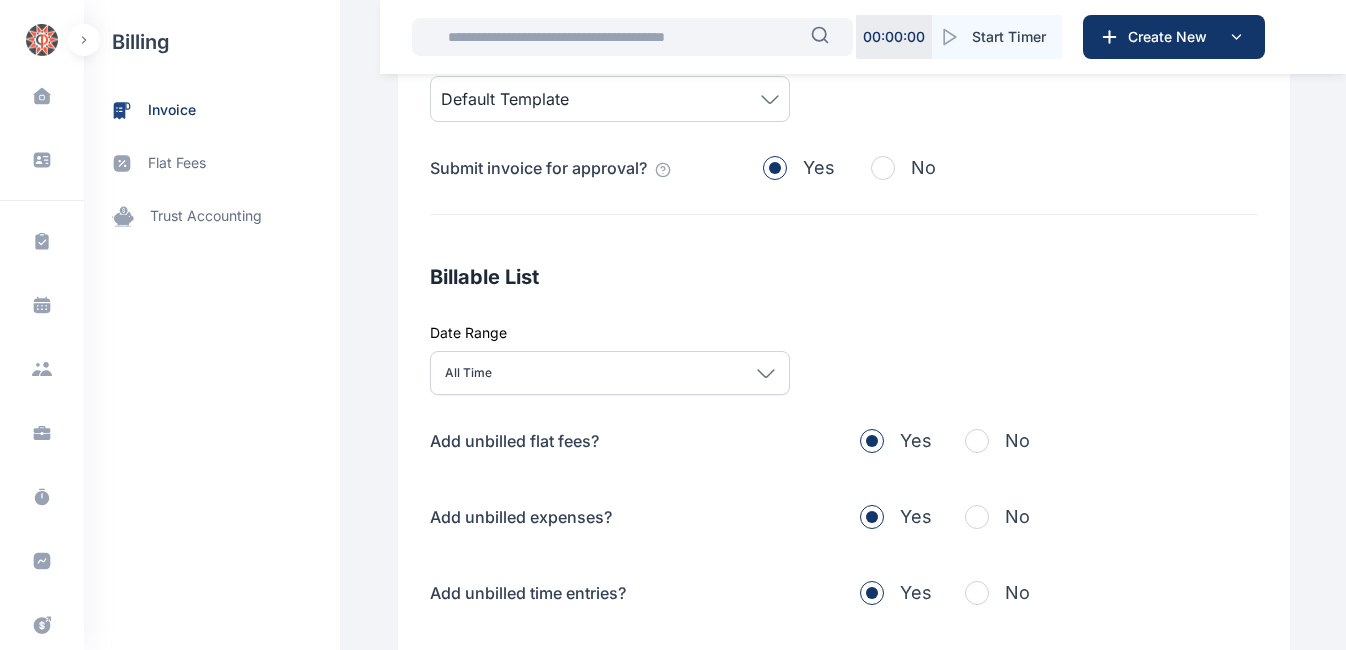 click at bounding box center [977, 441] 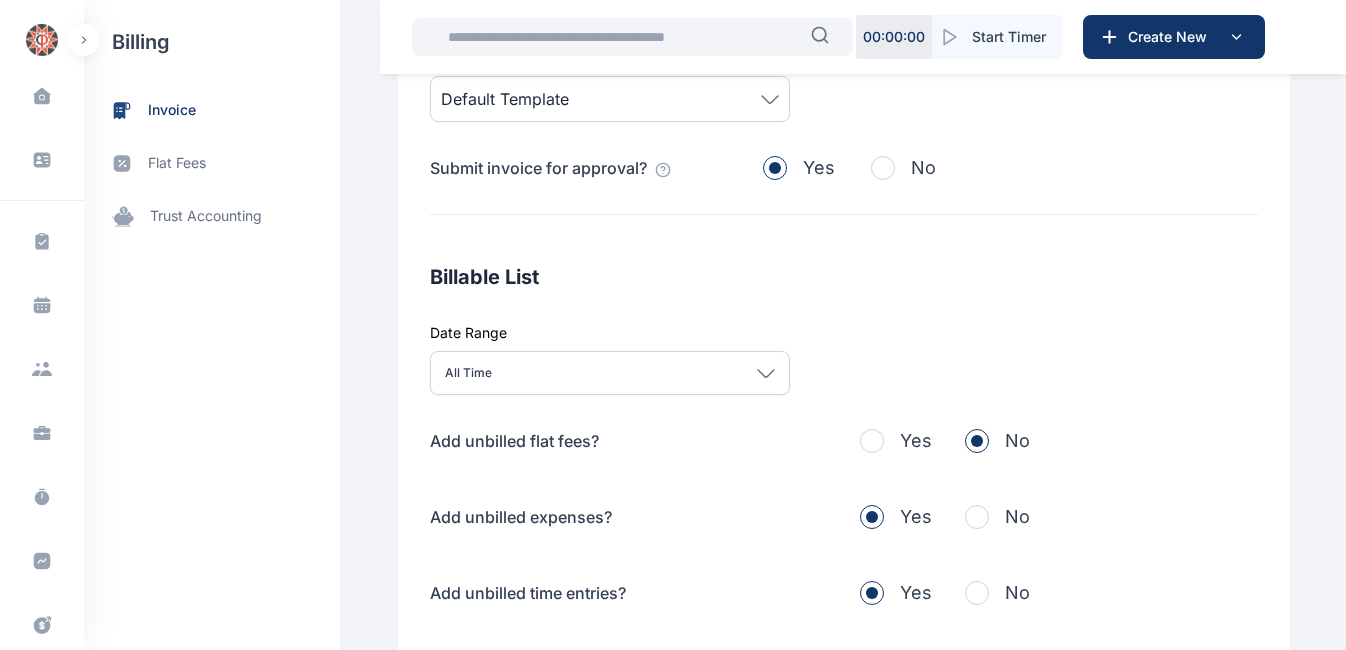 click at bounding box center [977, 517] 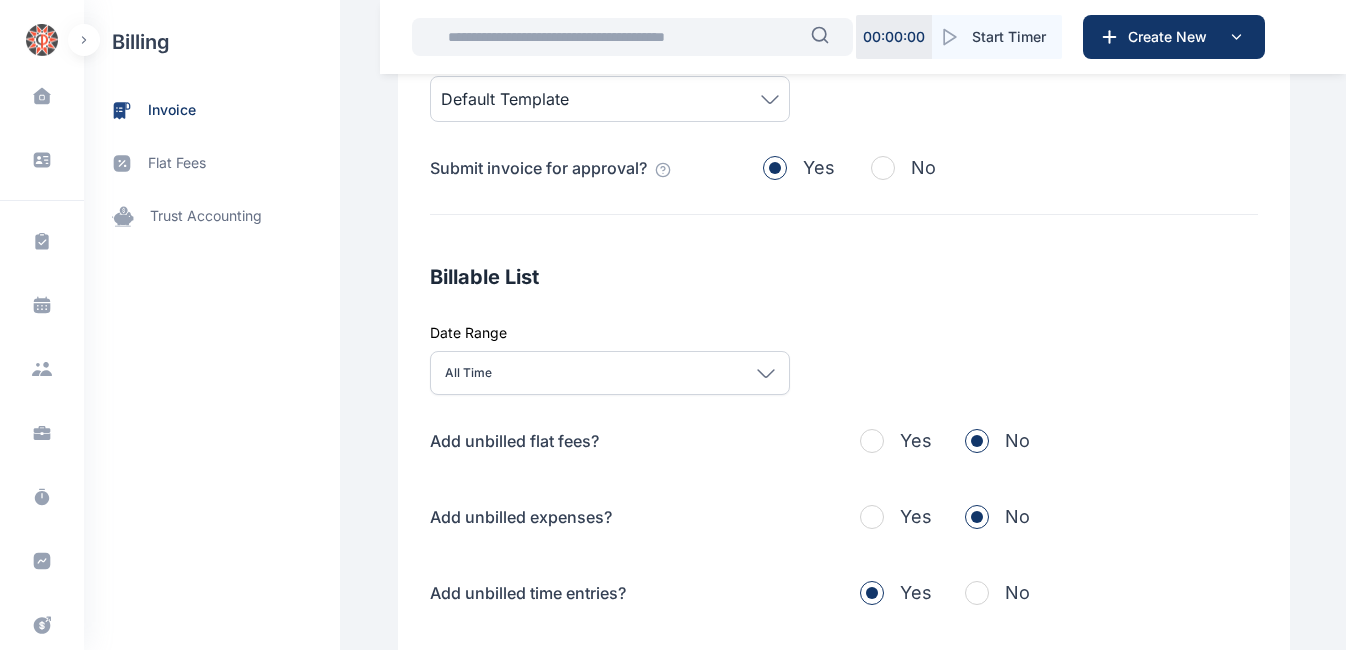 click at bounding box center [977, 593] 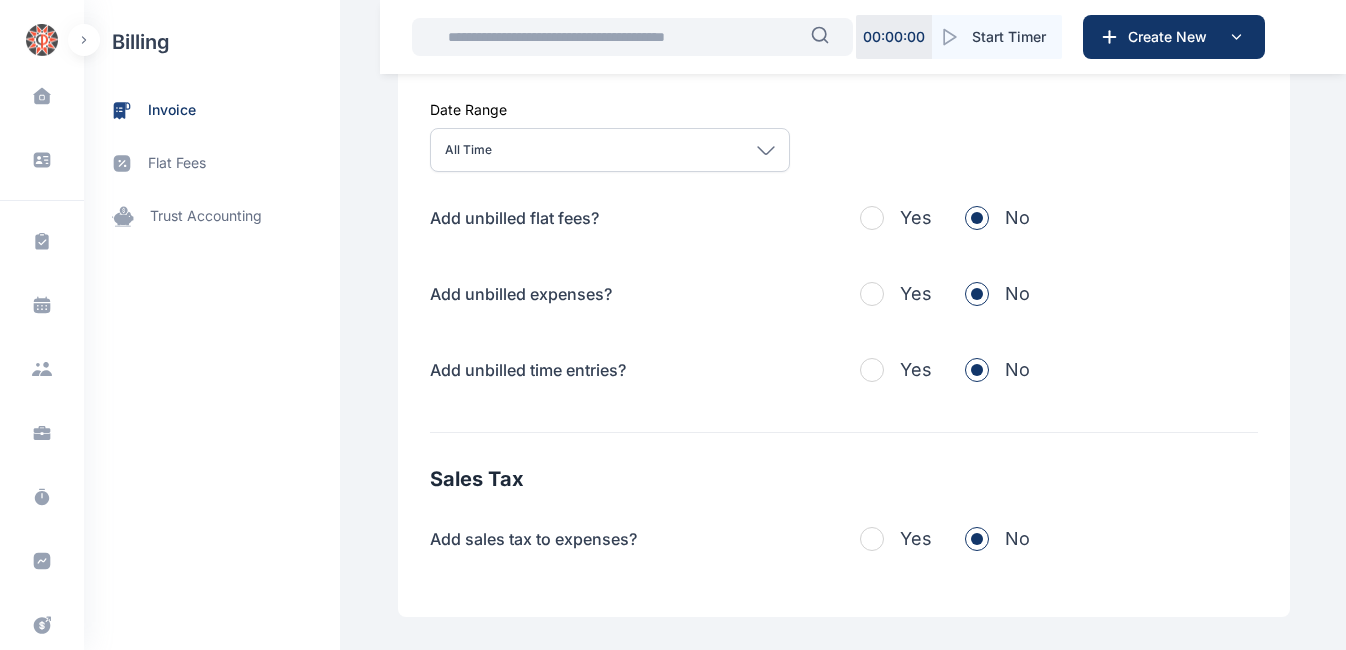 scroll, scrollTop: 757, scrollLeft: 0, axis: vertical 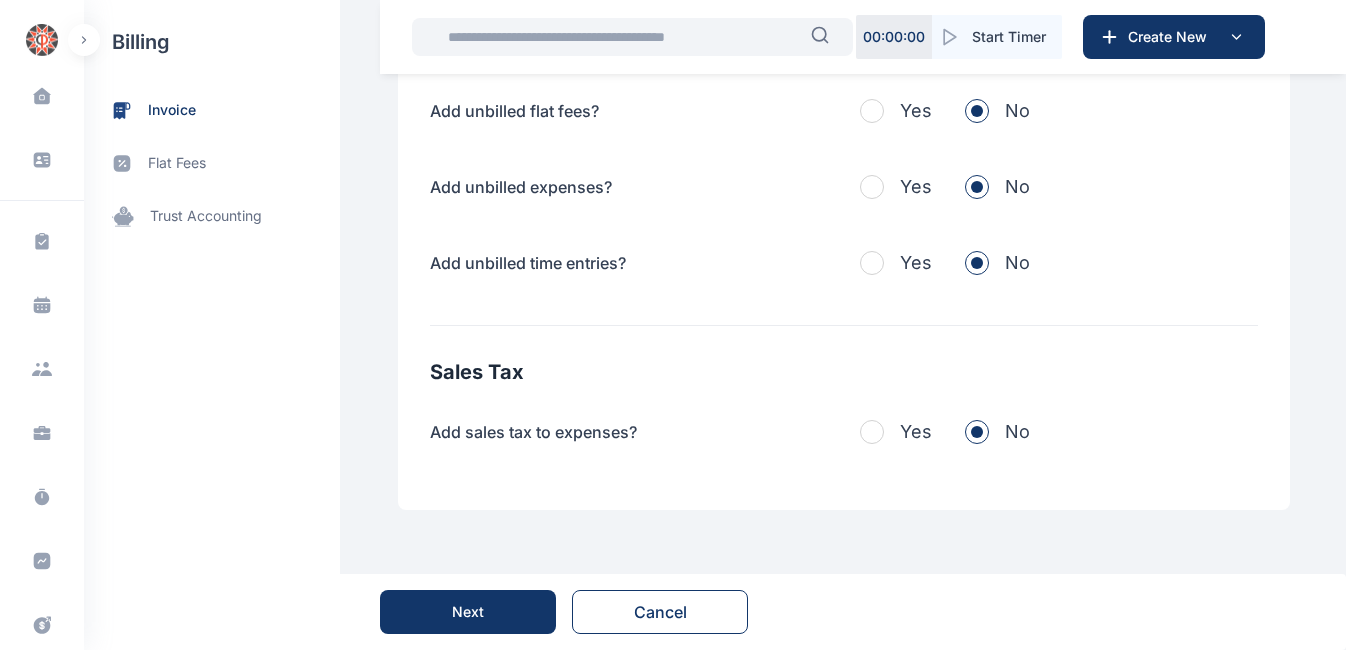 click on "Next" at bounding box center (468, 612) 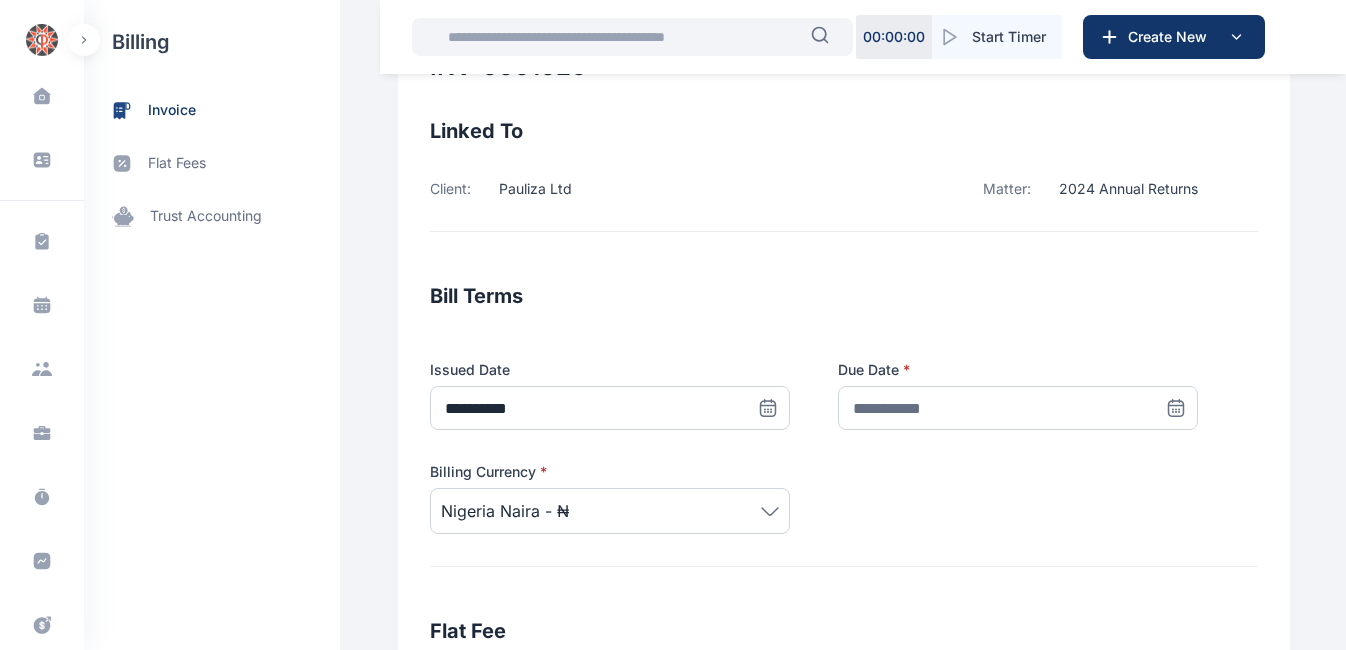 scroll, scrollTop: 155, scrollLeft: 0, axis: vertical 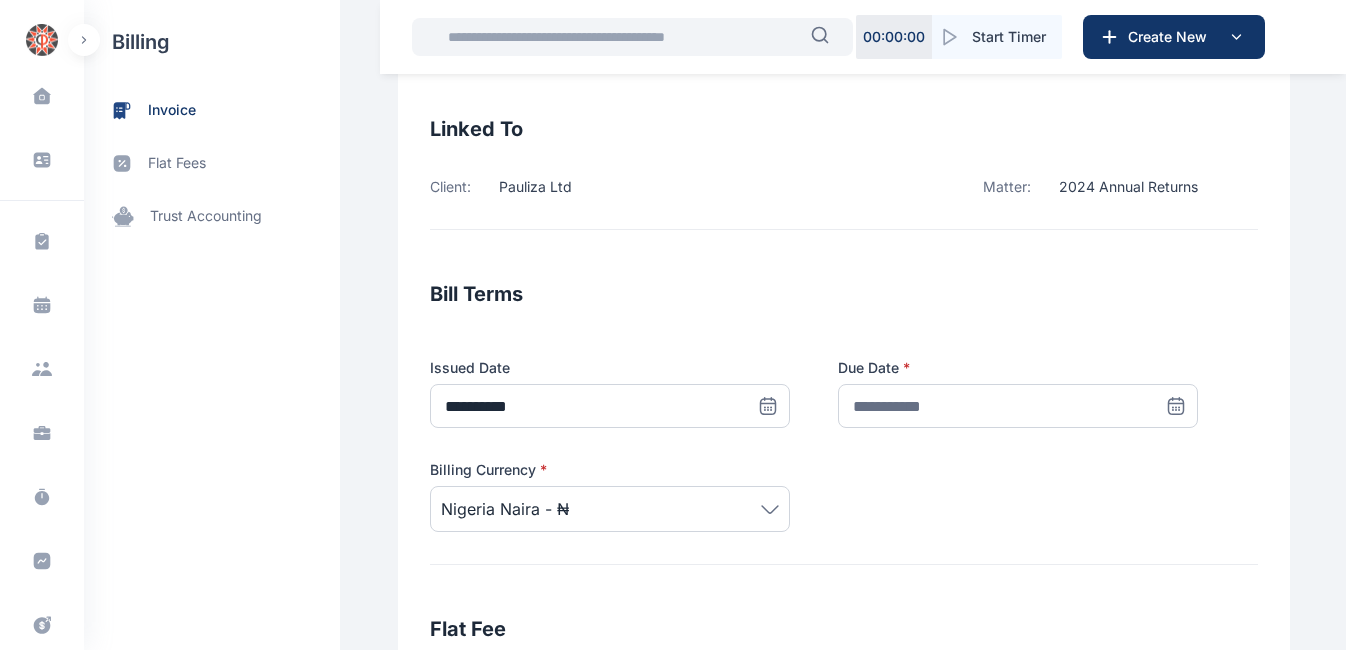 click 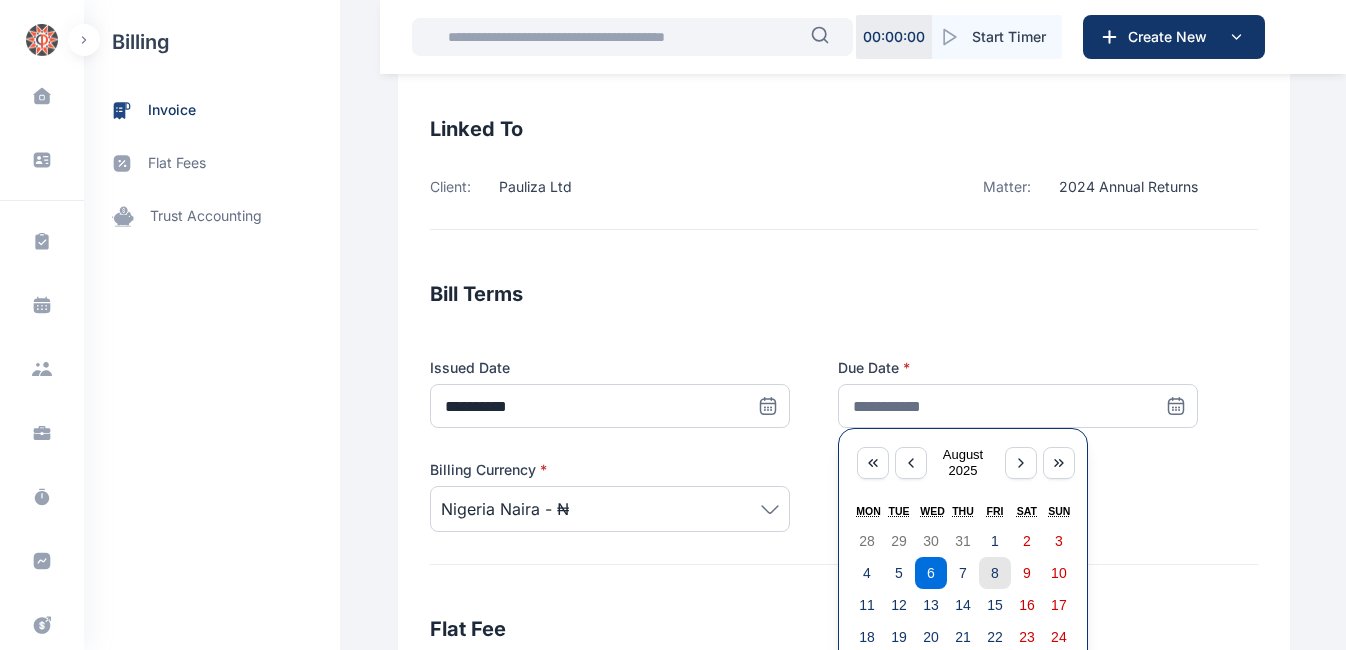 click on "8" at bounding box center (995, 573) 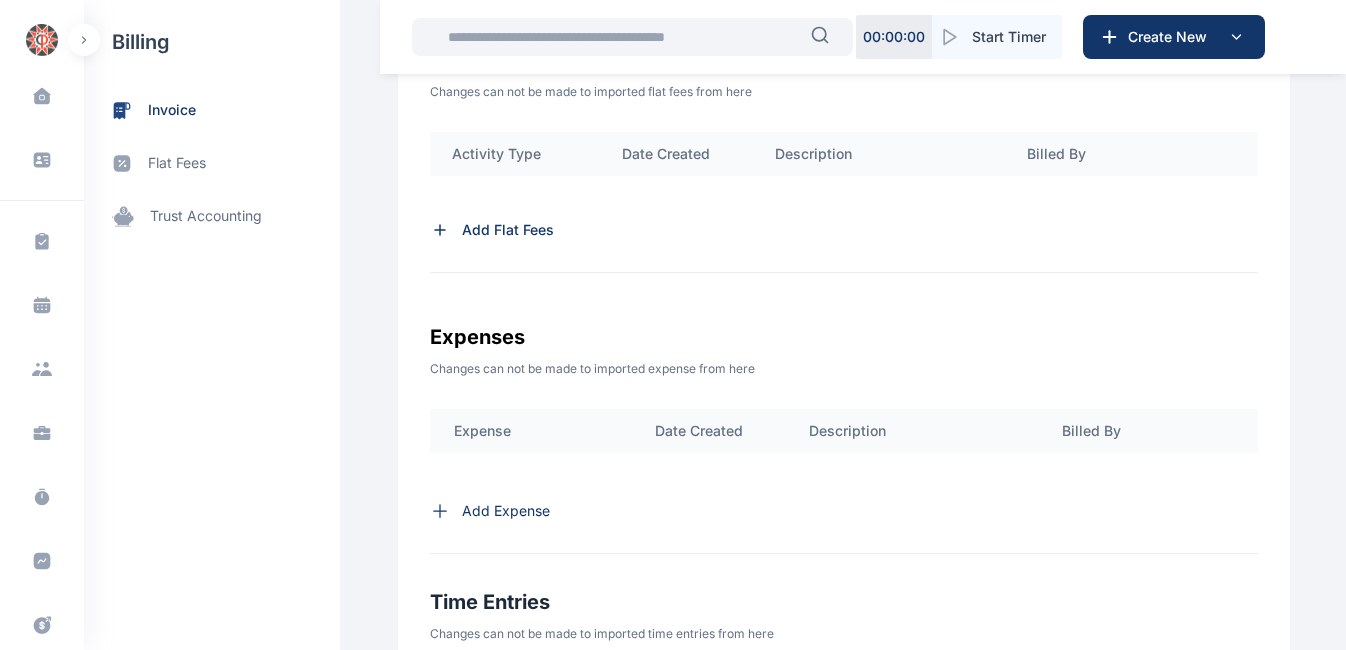 scroll, scrollTop: 725, scrollLeft: 0, axis: vertical 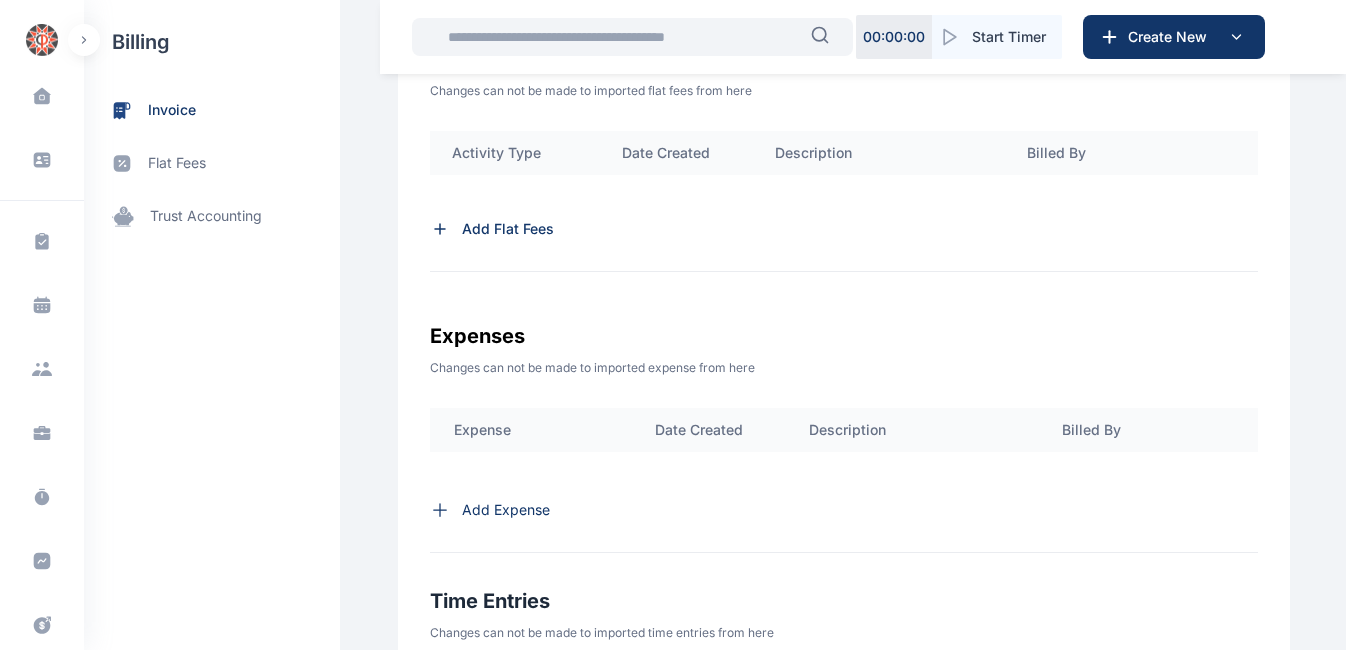 click on "Add Expense" at bounding box center (506, 510) 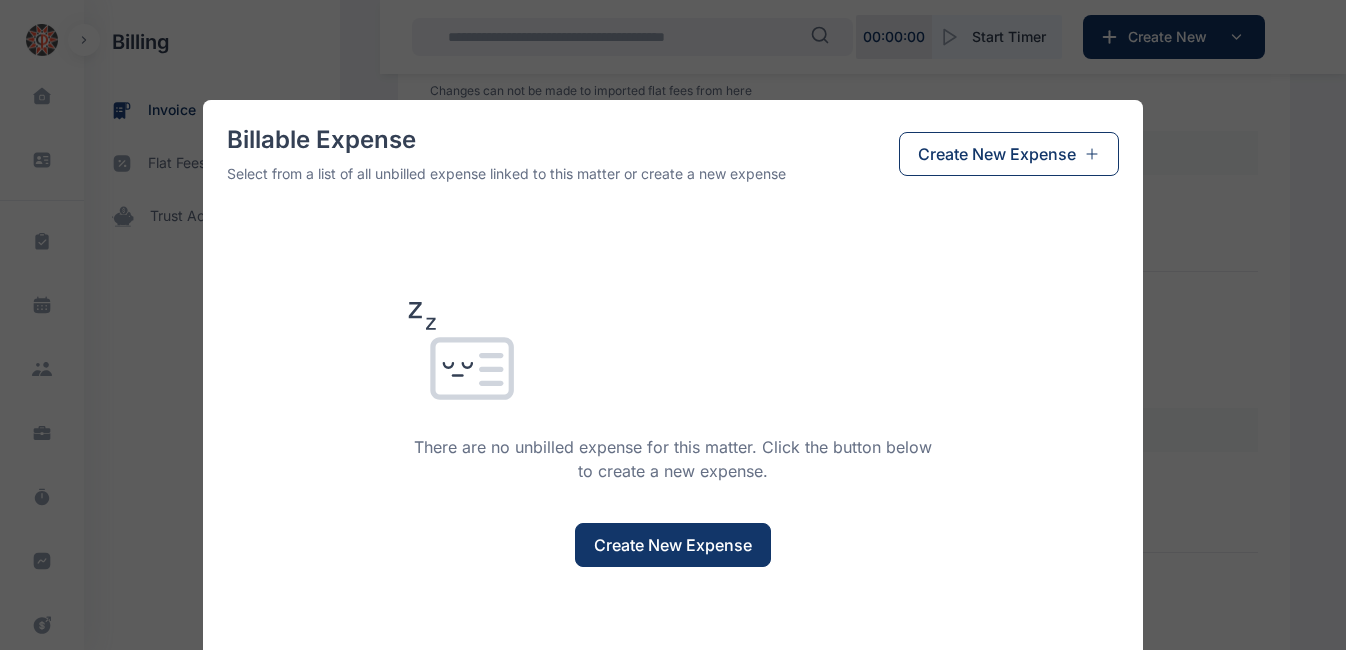 scroll, scrollTop: 26, scrollLeft: 0, axis: vertical 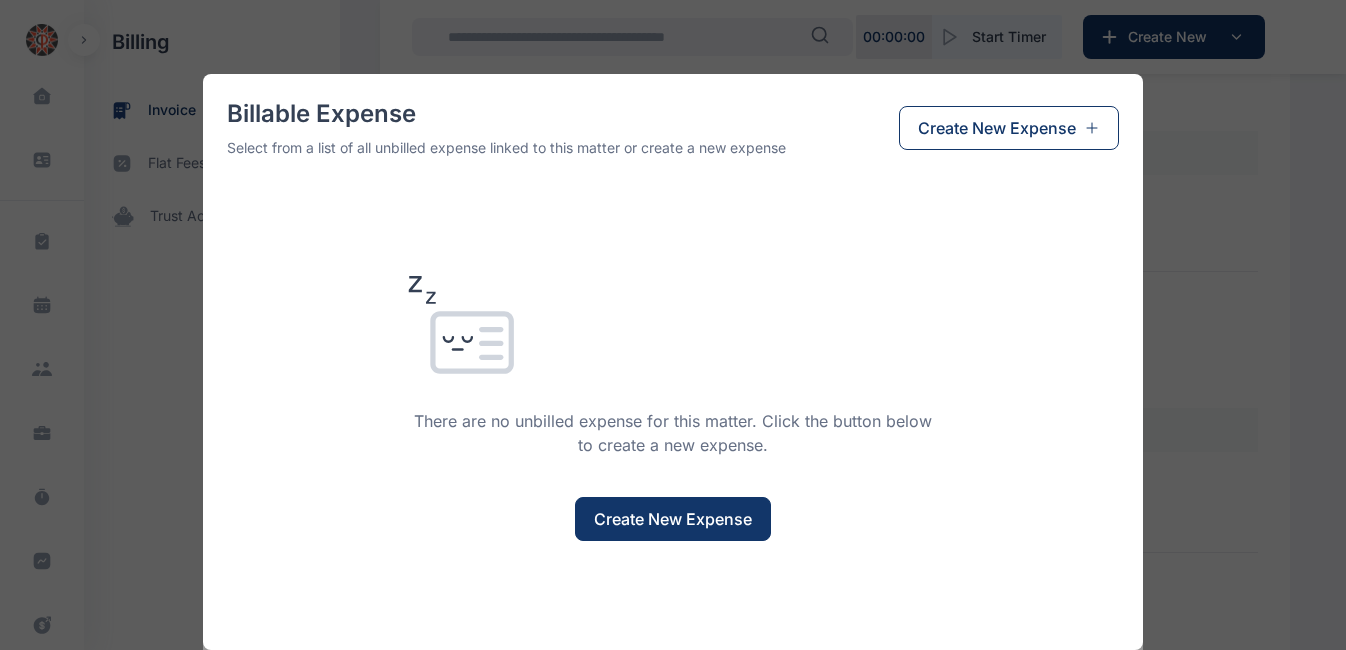 click on "Create New Expense" at bounding box center (673, 519) 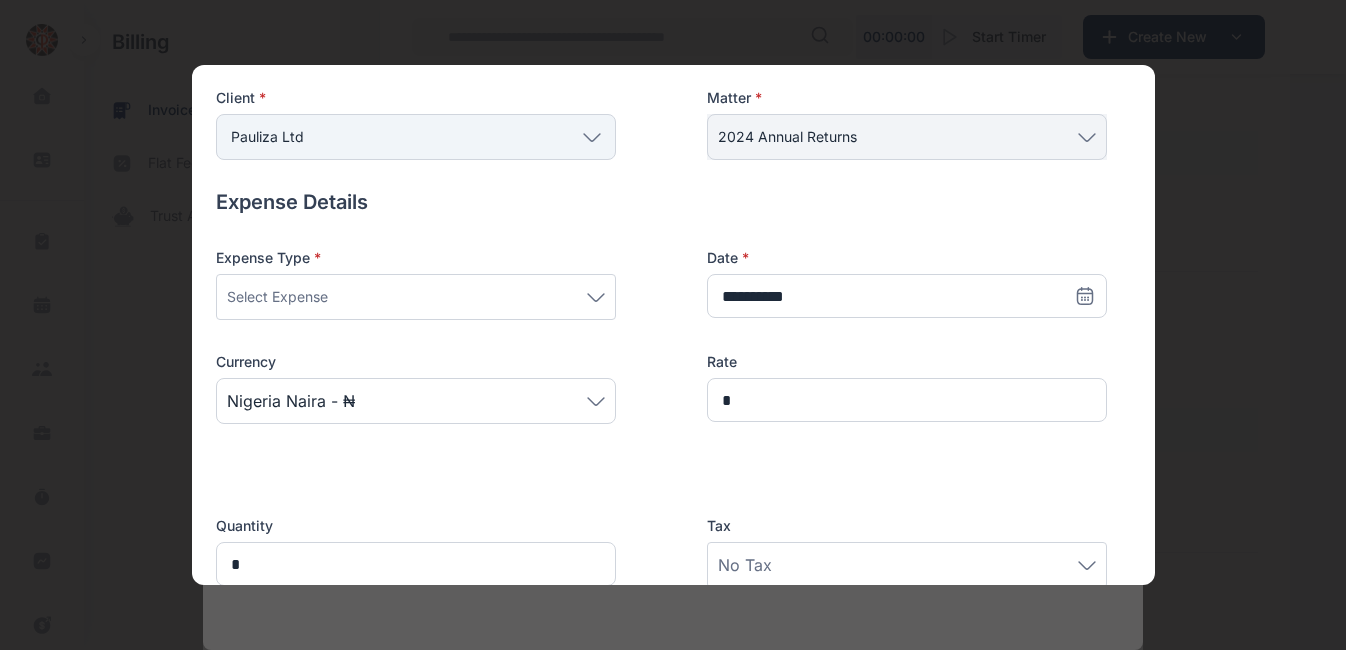 scroll, scrollTop: 132, scrollLeft: 0, axis: vertical 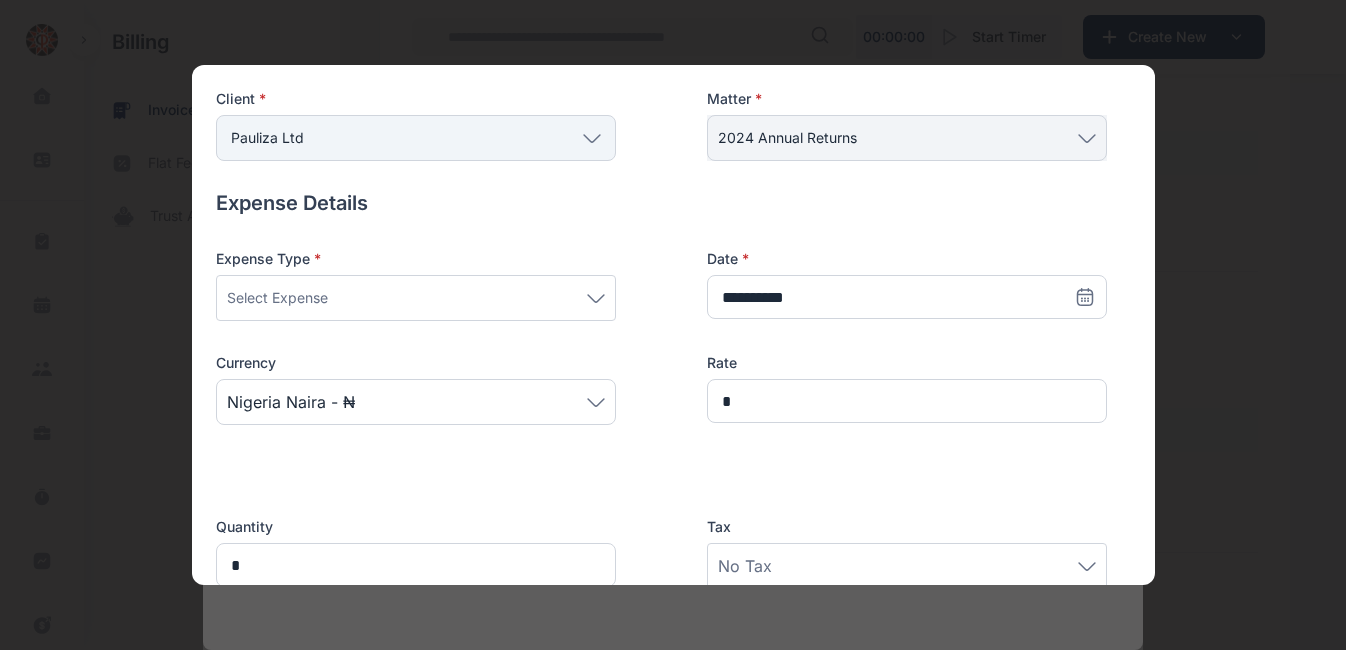 click 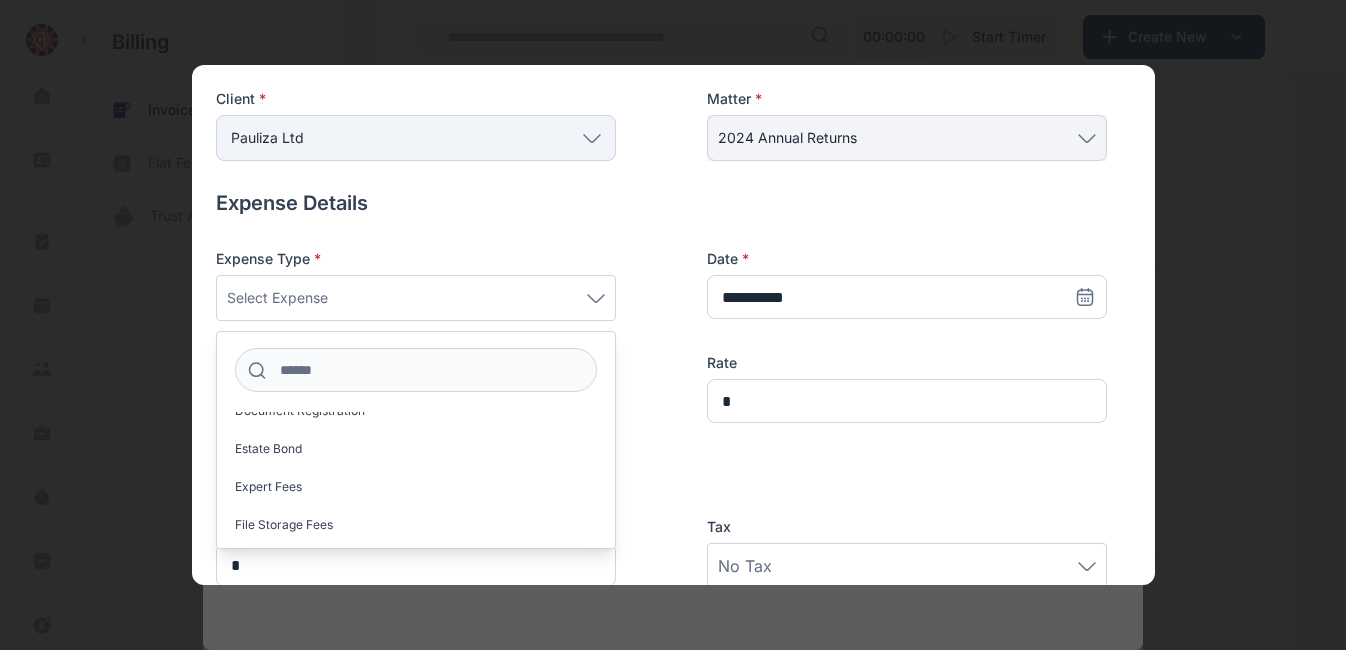 scroll, scrollTop: 588, scrollLeft: 0, axis: vertical 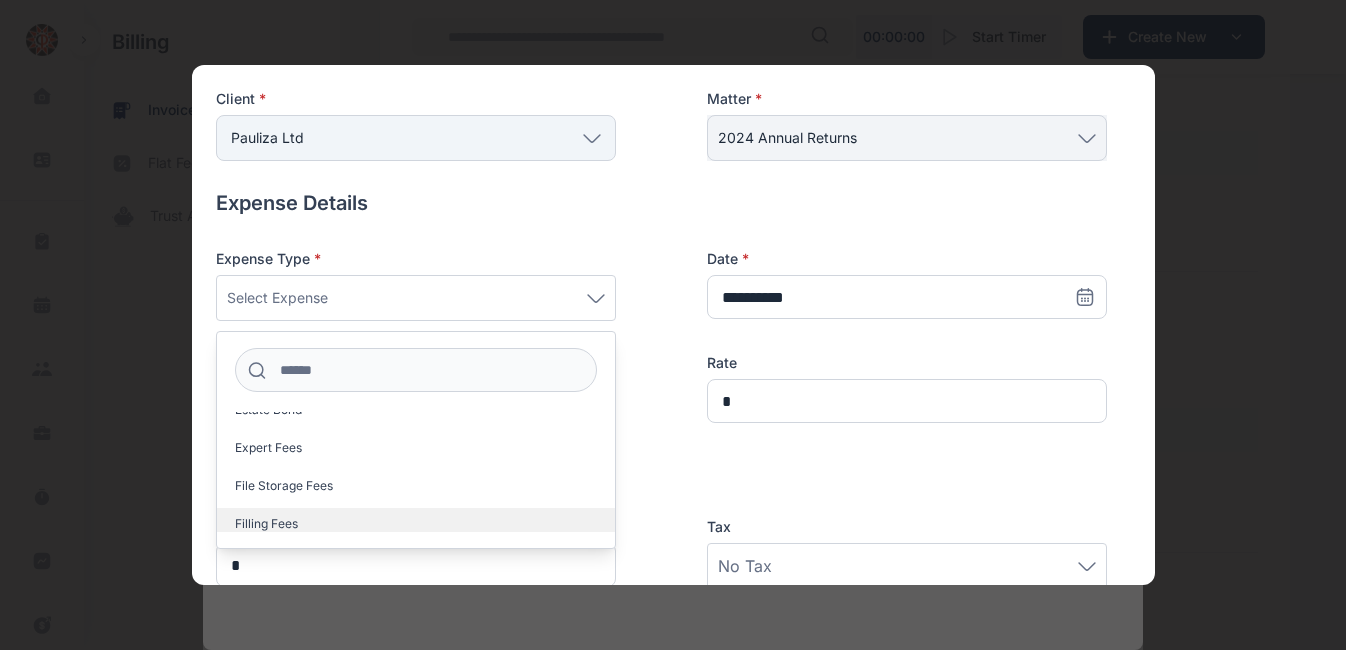 click on "Filling Fees" at bounding box center (266, 524) 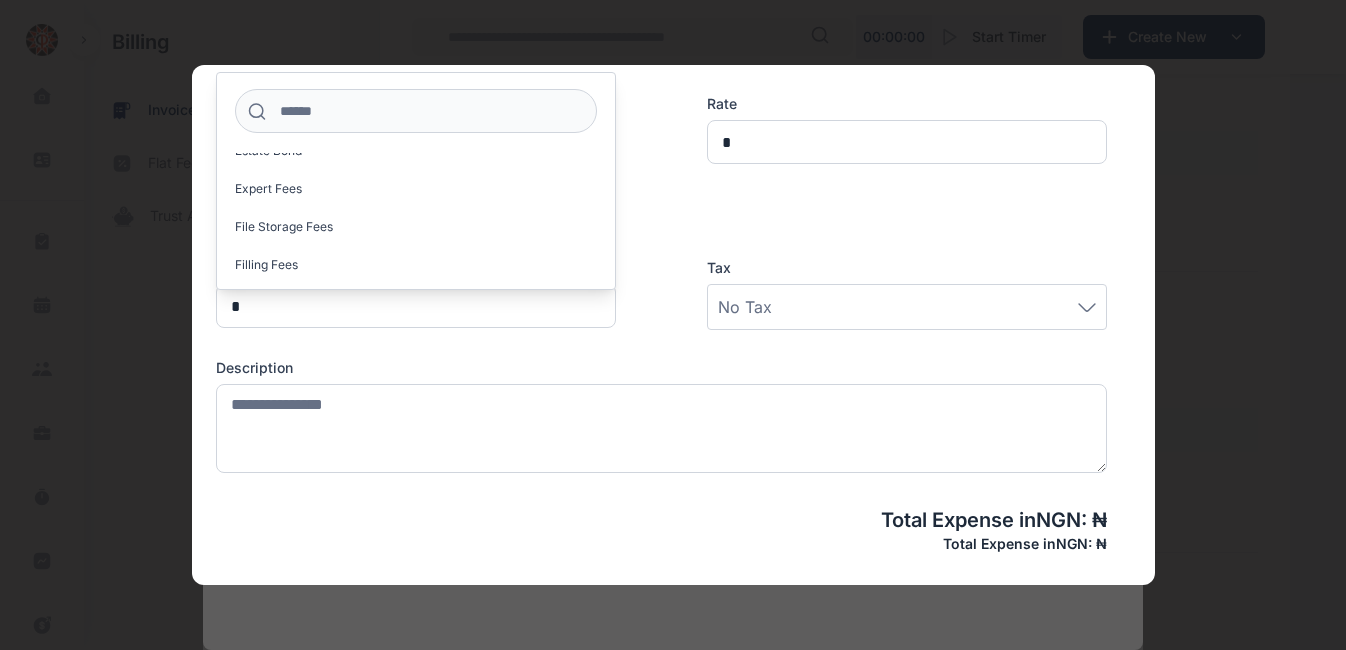 scroll, scrollTop: 392, scrollLeft: 0, axis: vertical 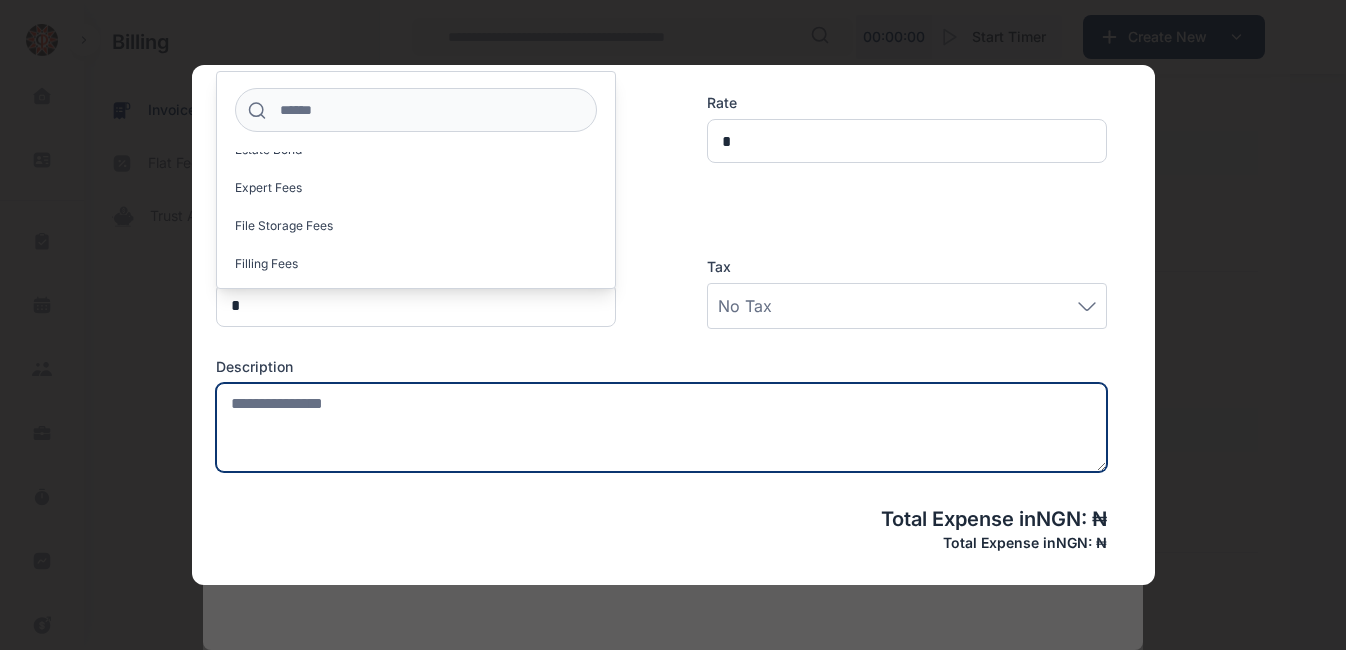 click at bounding box center [661, 427] 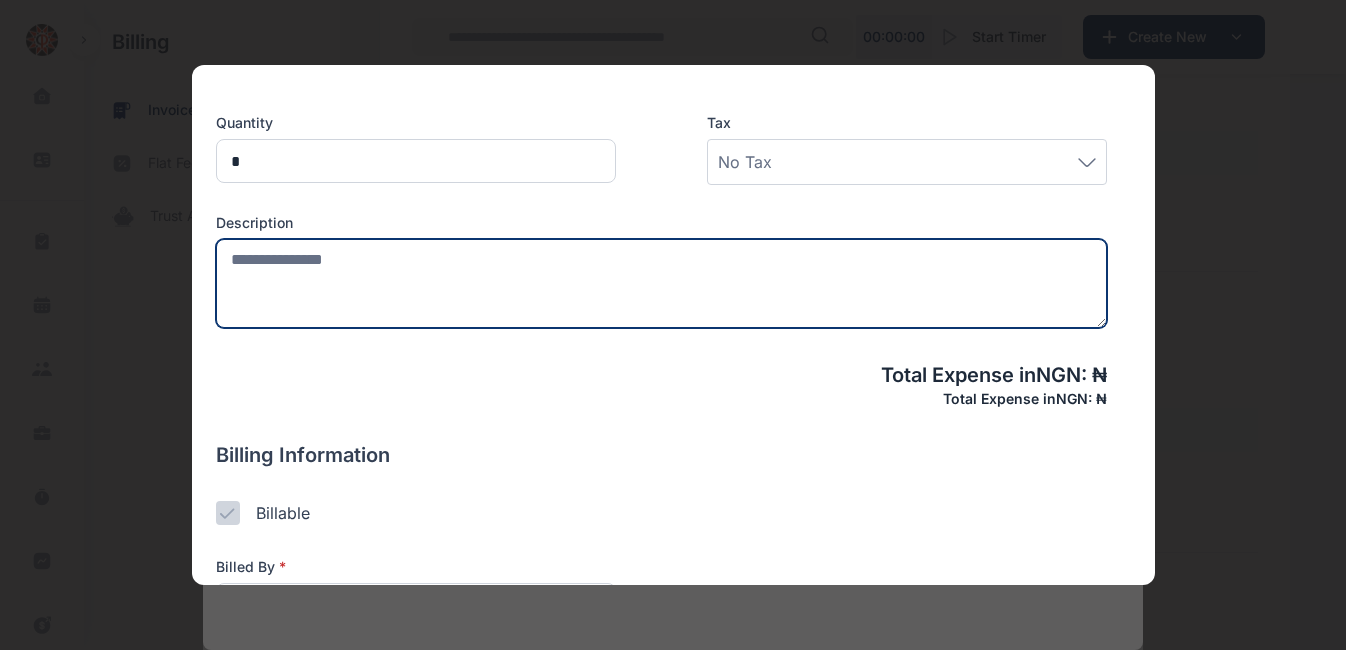 scroll, scrollTop: 680, scrollLeft: 0, axis: vertical 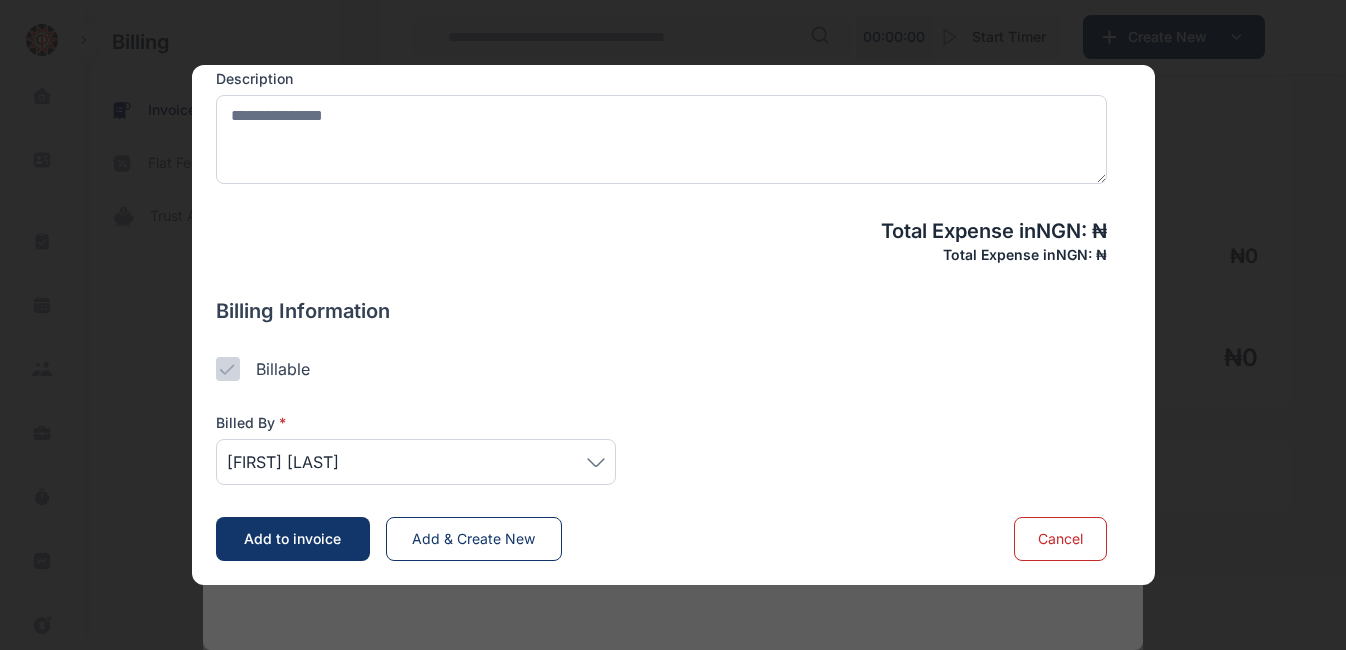click on "Cancel" at bounding box center [1060, 538] 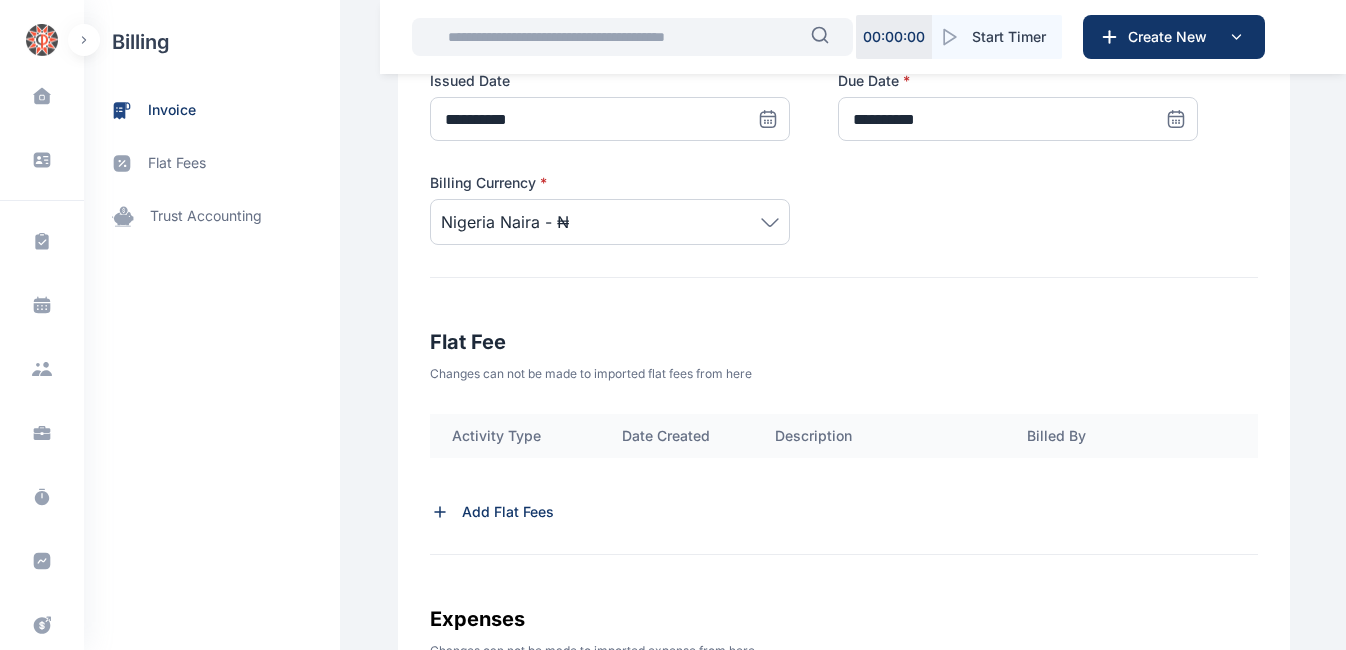 scroll, scrollTop: 438, scrollLeft: 0, axis: vertical 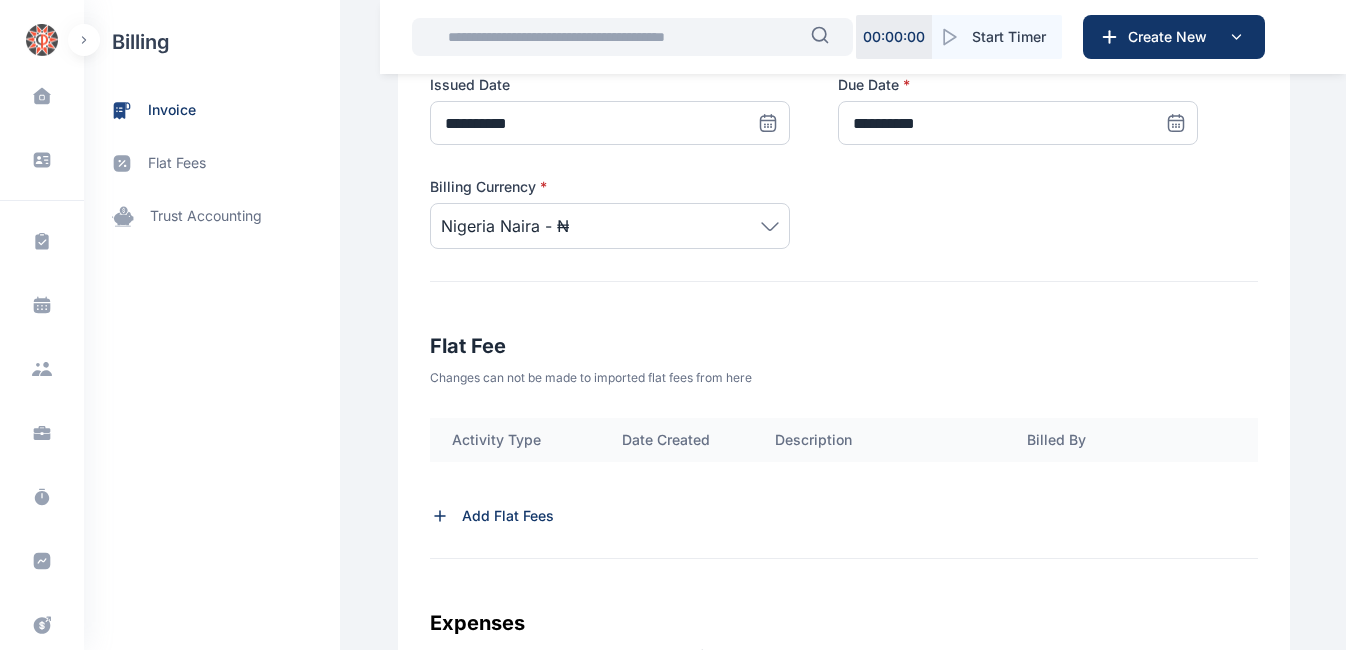 click on "Add Flat Fees" at bounding box center [508, 516] 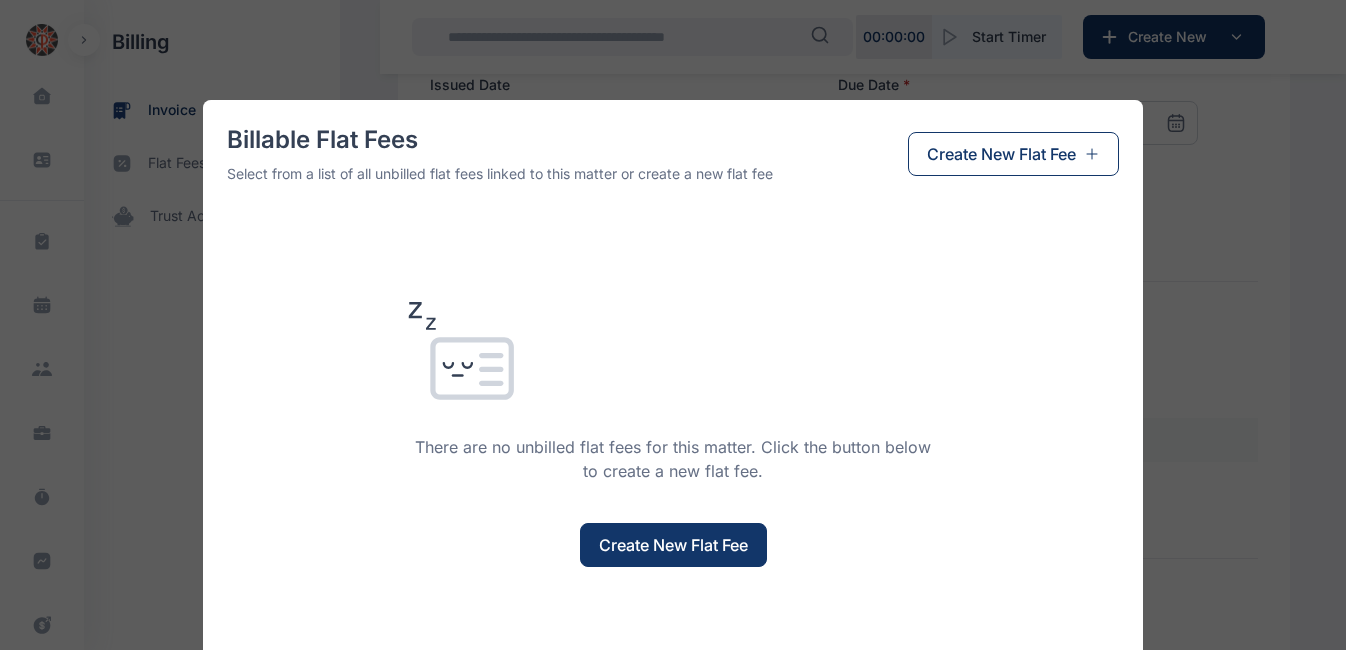 click on "Create New Flat Fee" at bounding box center [673, 545] 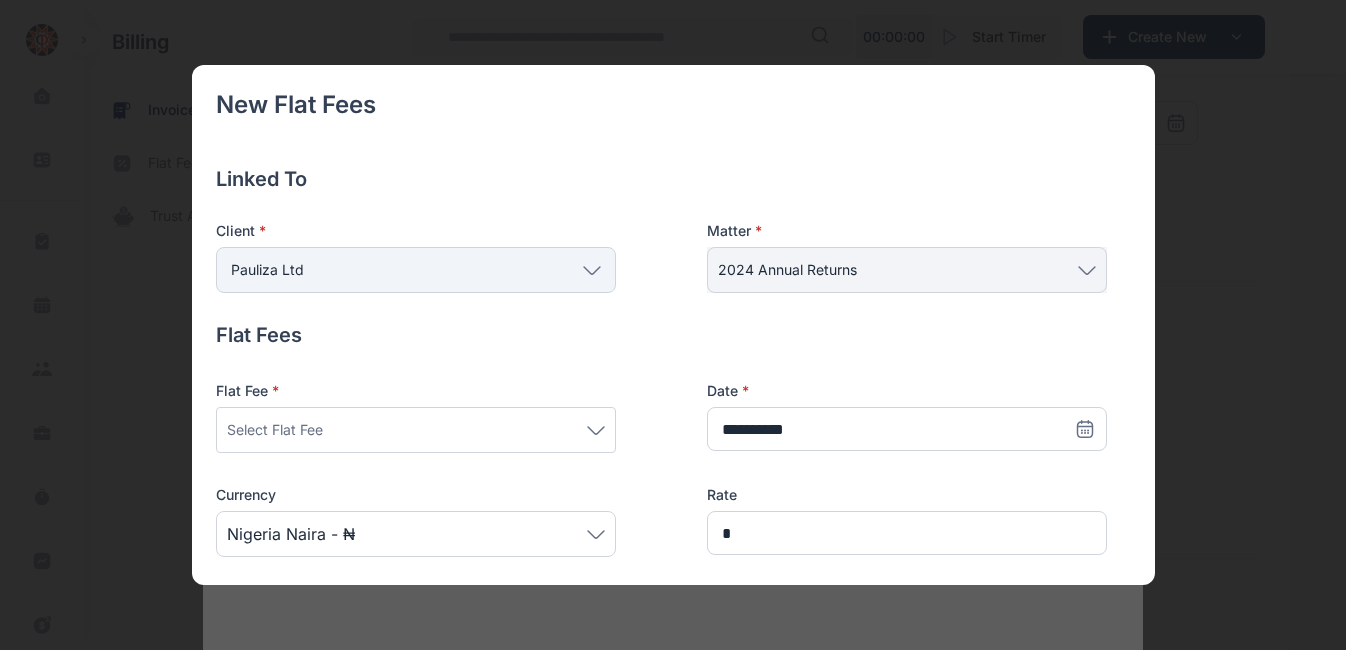 click 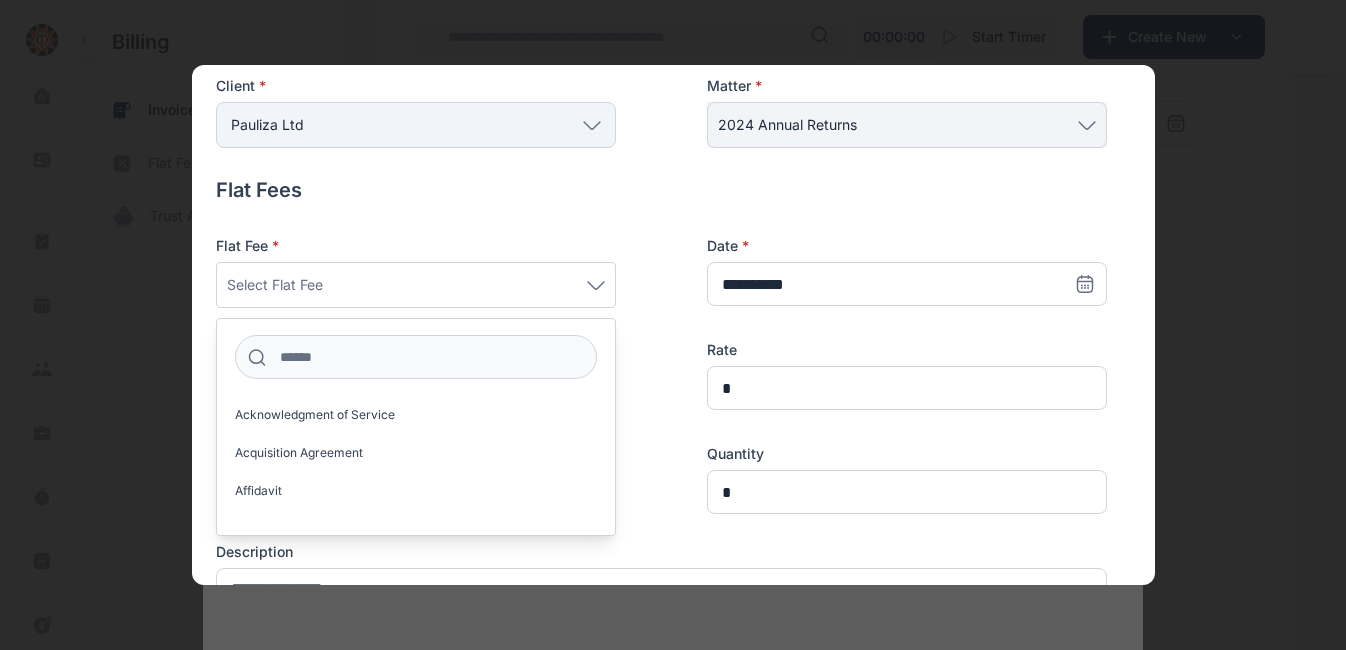 scroll, scrollTop: 151, scrollLeft: 0, axis: vertical 